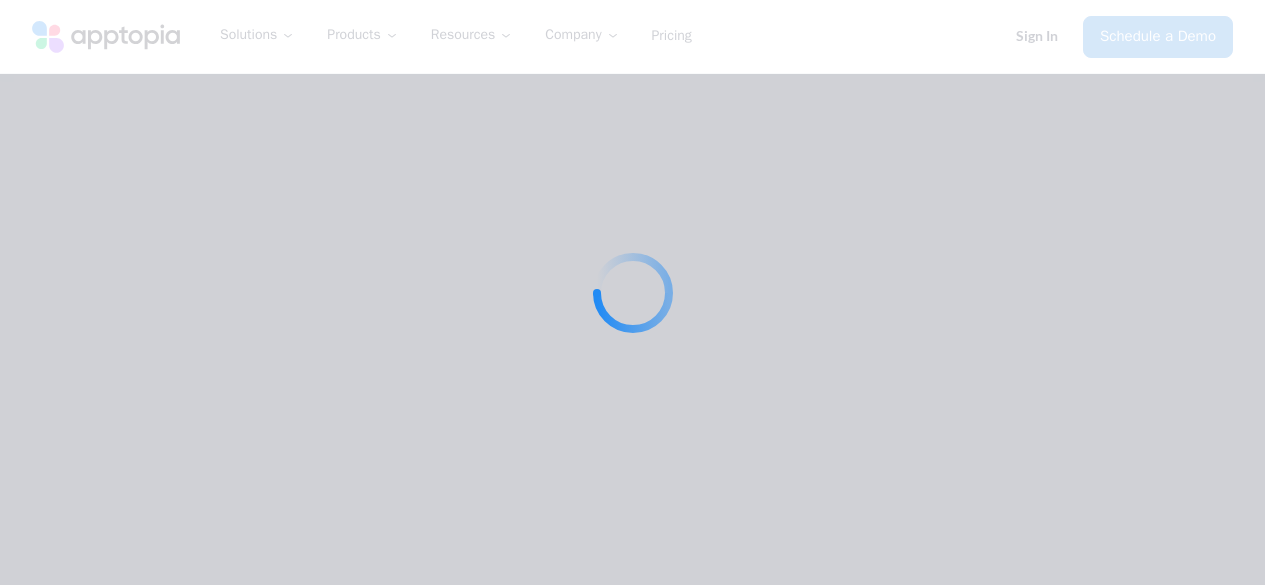 scroll, scrollTop: 0, scrollLeft: 0, axis: both 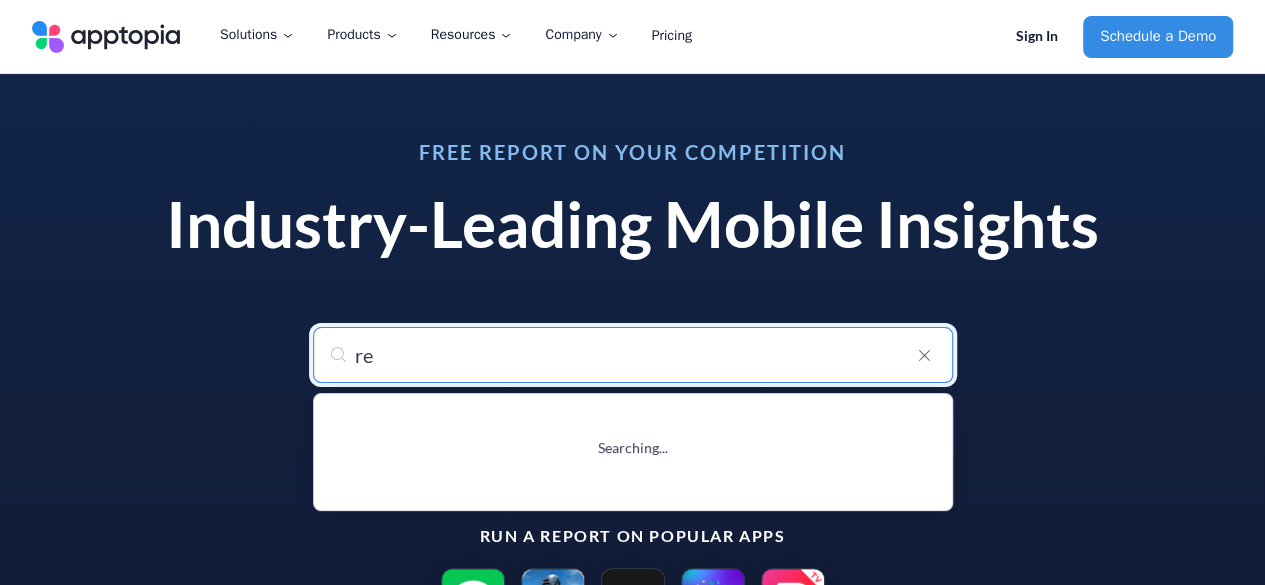 type on "rem" 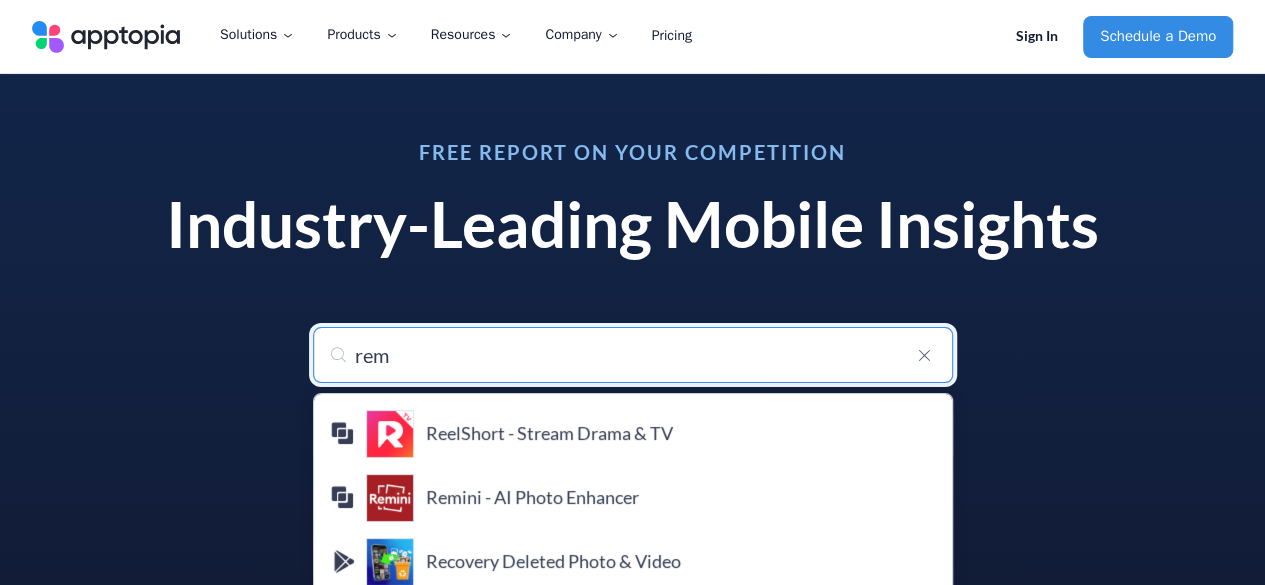 type on "remi" 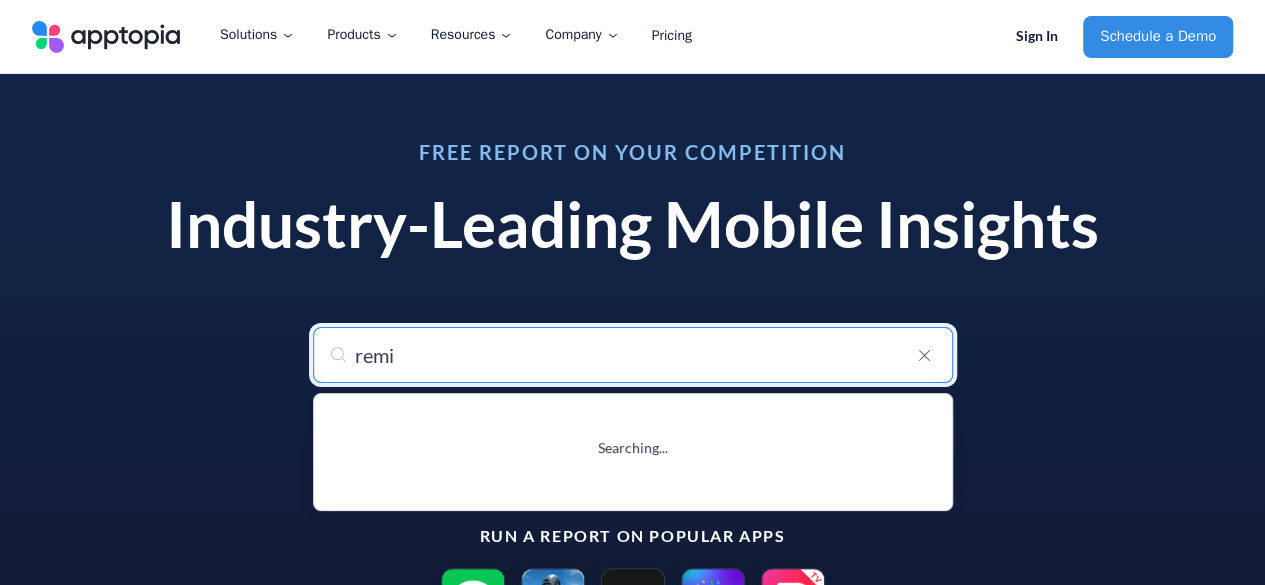 type on "remini - AI Photo Enhancer" 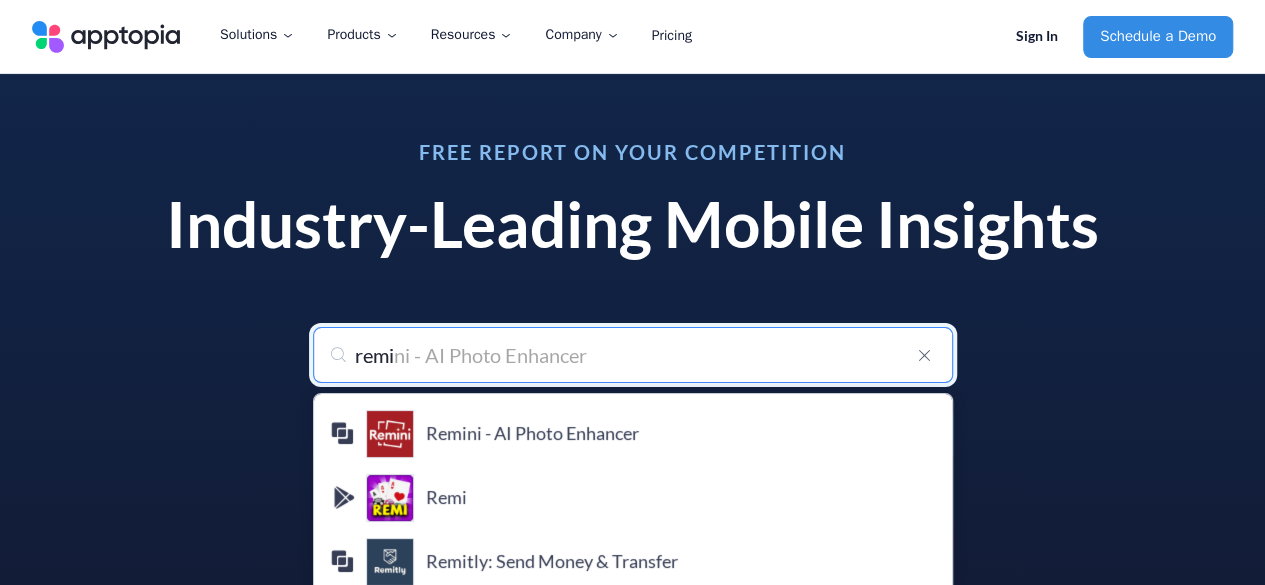 type on "remit" 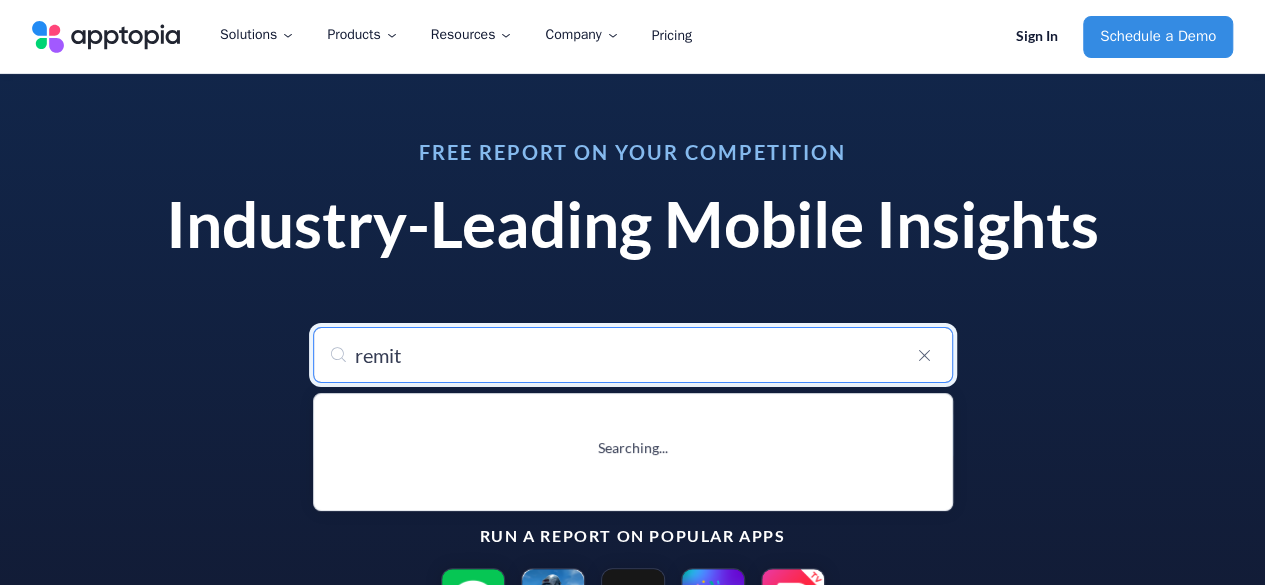 type on "remitly: Send Money & Transfer" 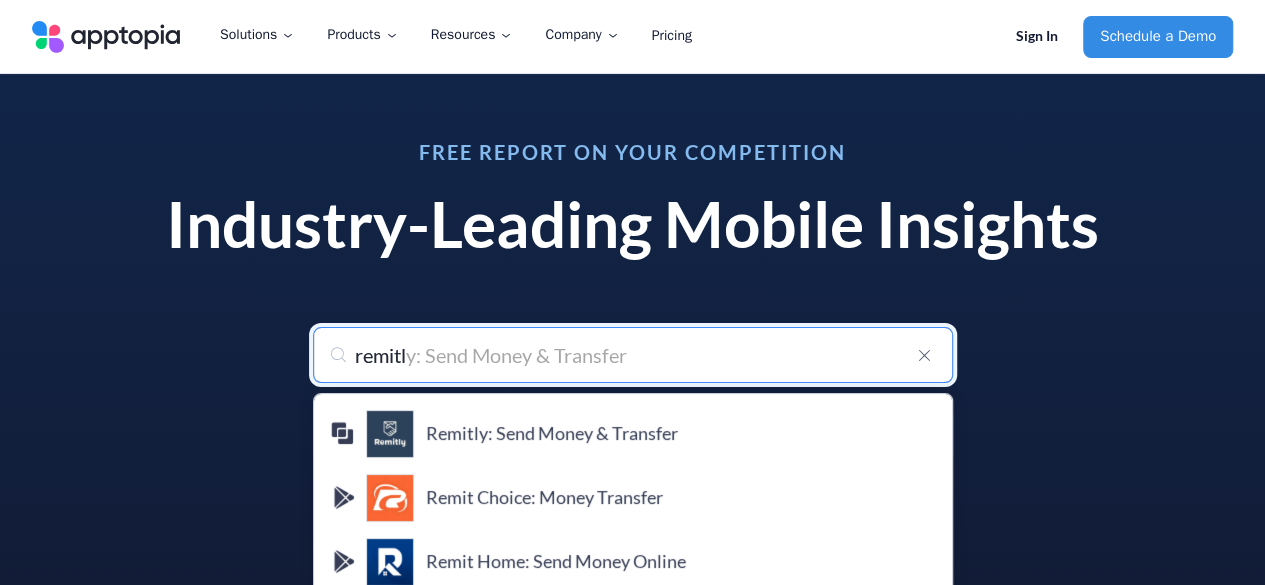 type on "remitly" 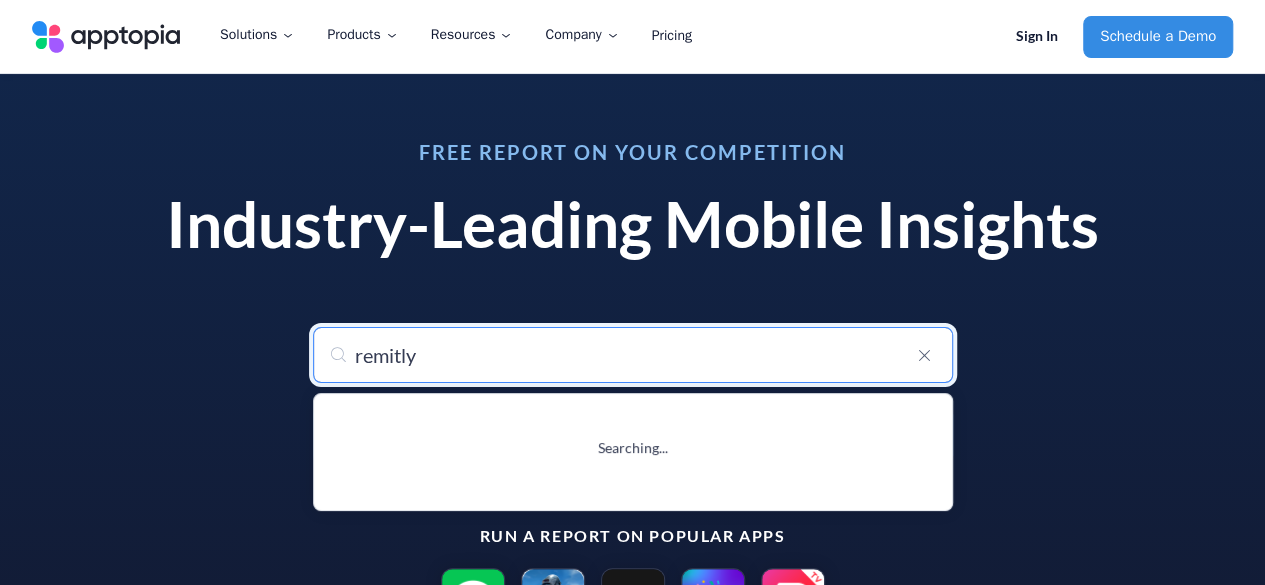 type on "remitly: Send Money & Transfer" 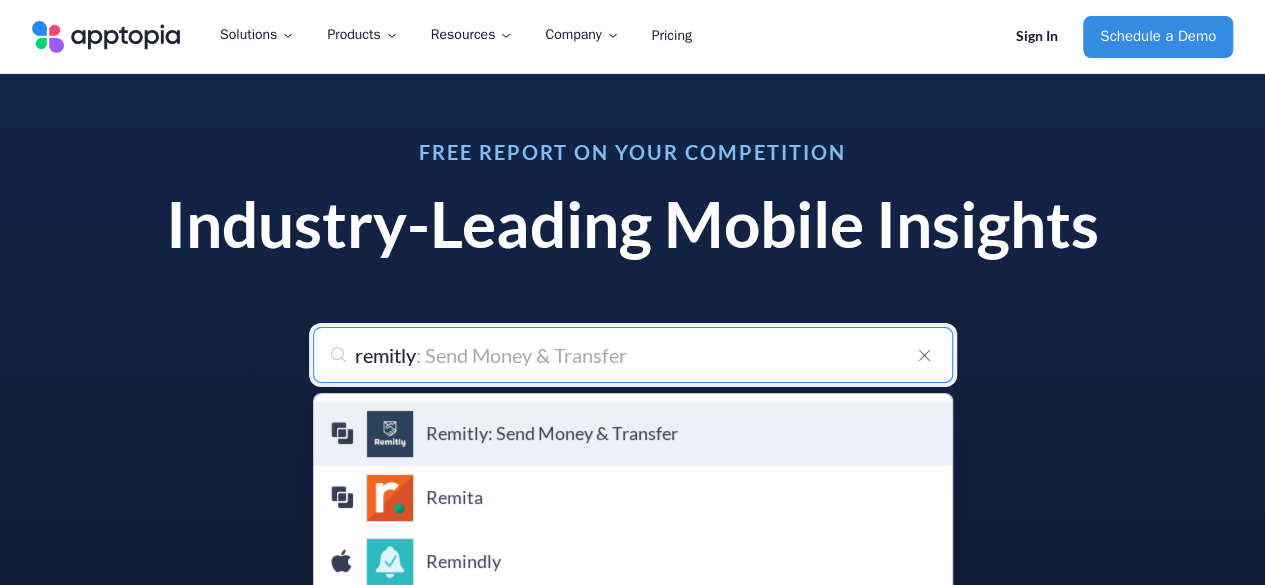 click on "Remitly: Send Money & Transfer" at bounding box center [681, 434] 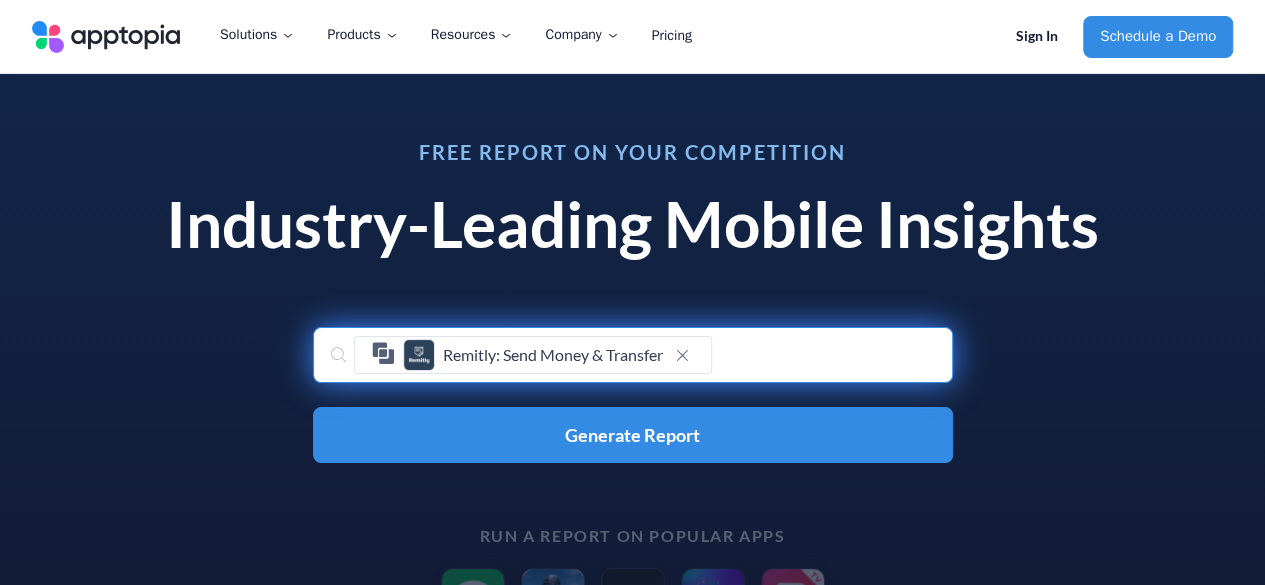 click on "Generate Report" at bounding box center [633, 435] 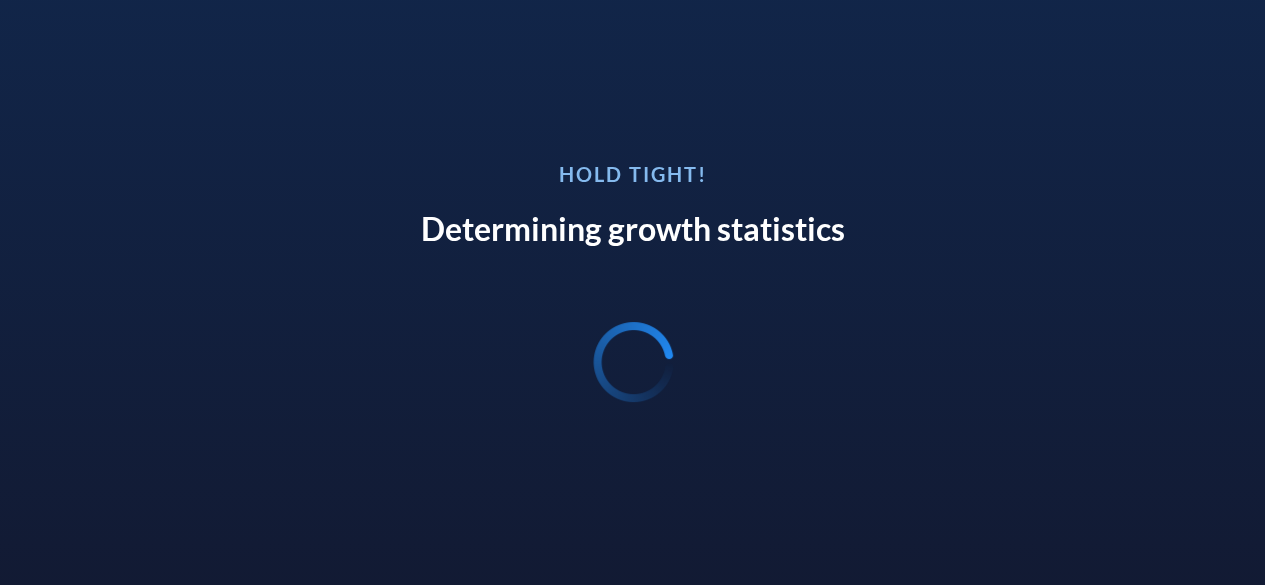 scroll, scrollTop: 104, scrollLeft: 0, axis: vertical 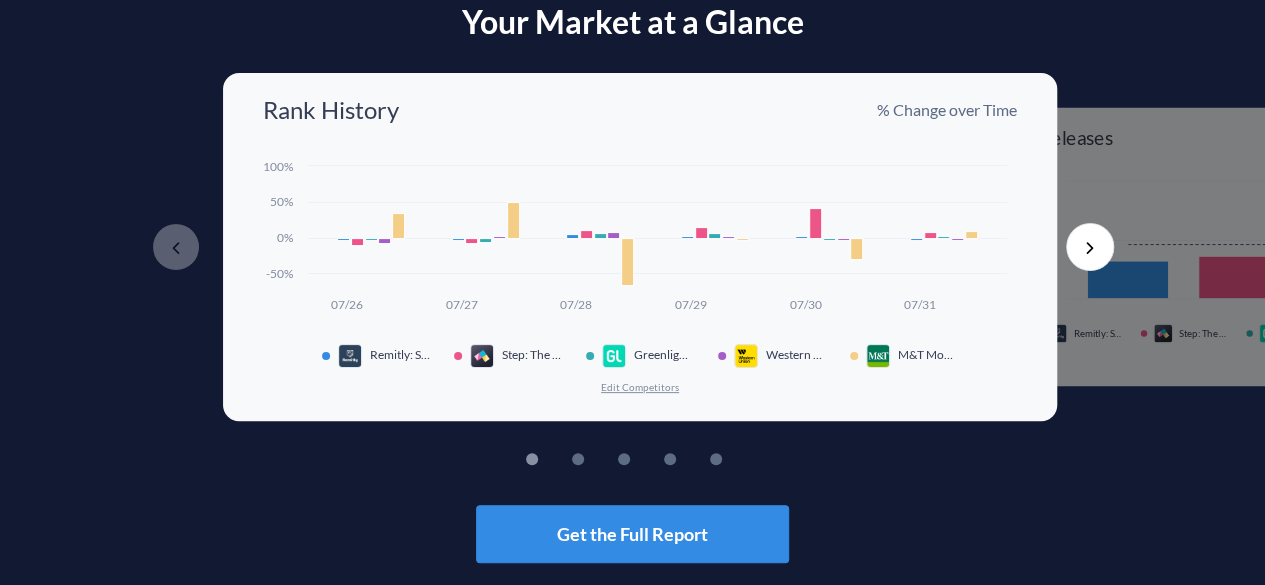 click on "Edit Competitors" at bounding box center [640, 387] 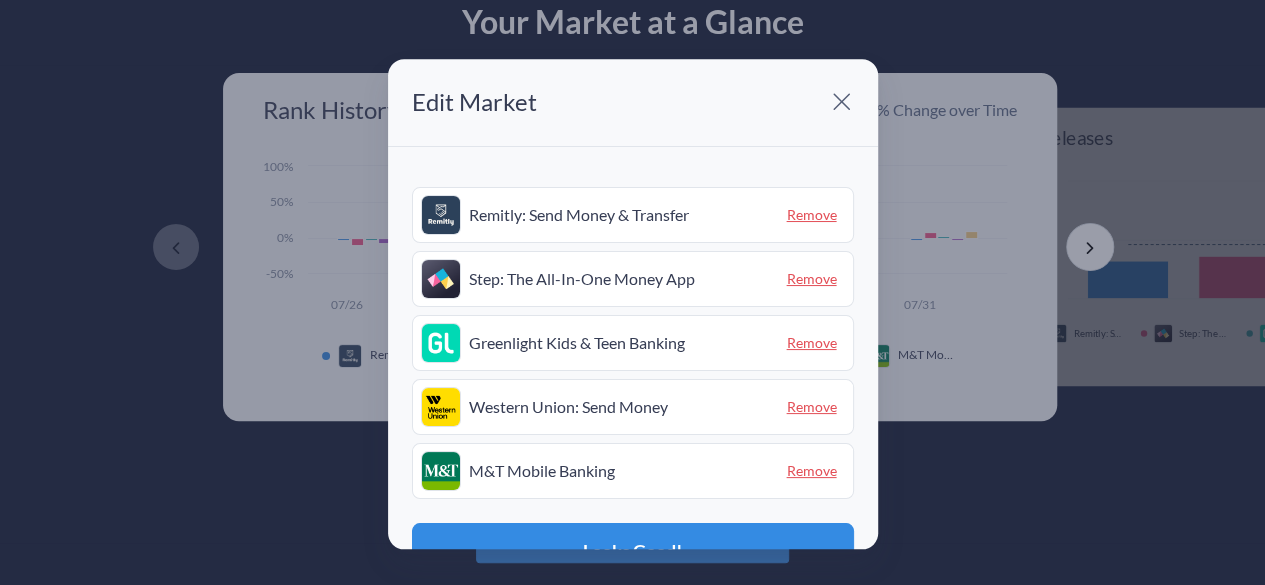 click on "Remove" at bounding box center [812, 278] 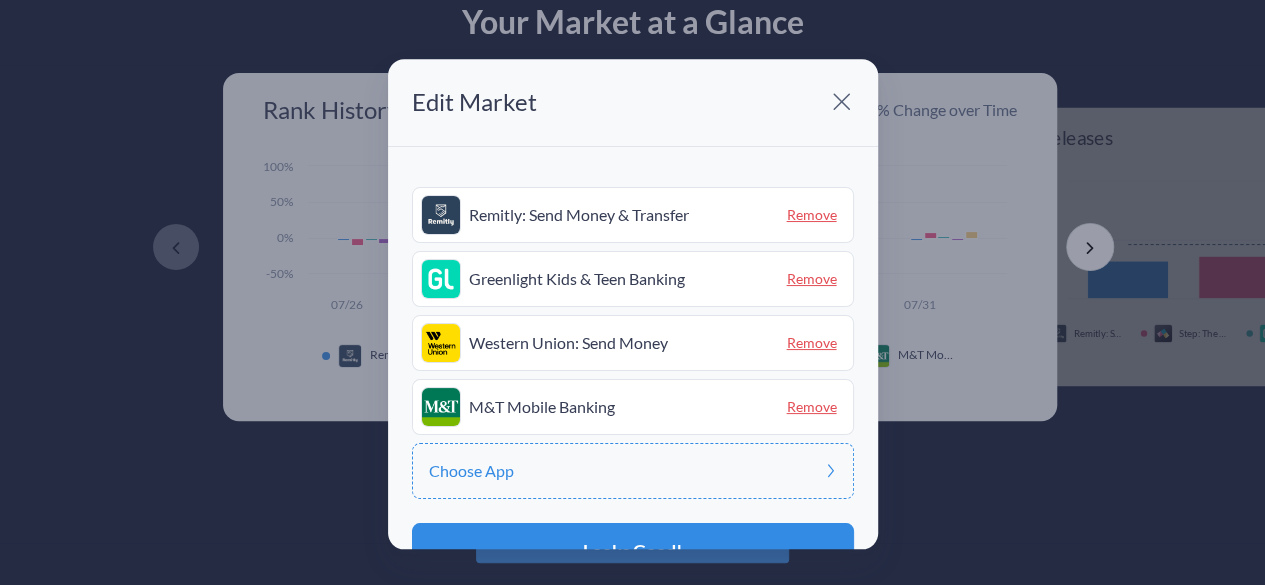 click on "Choose App" at bounding box center [633, 471] 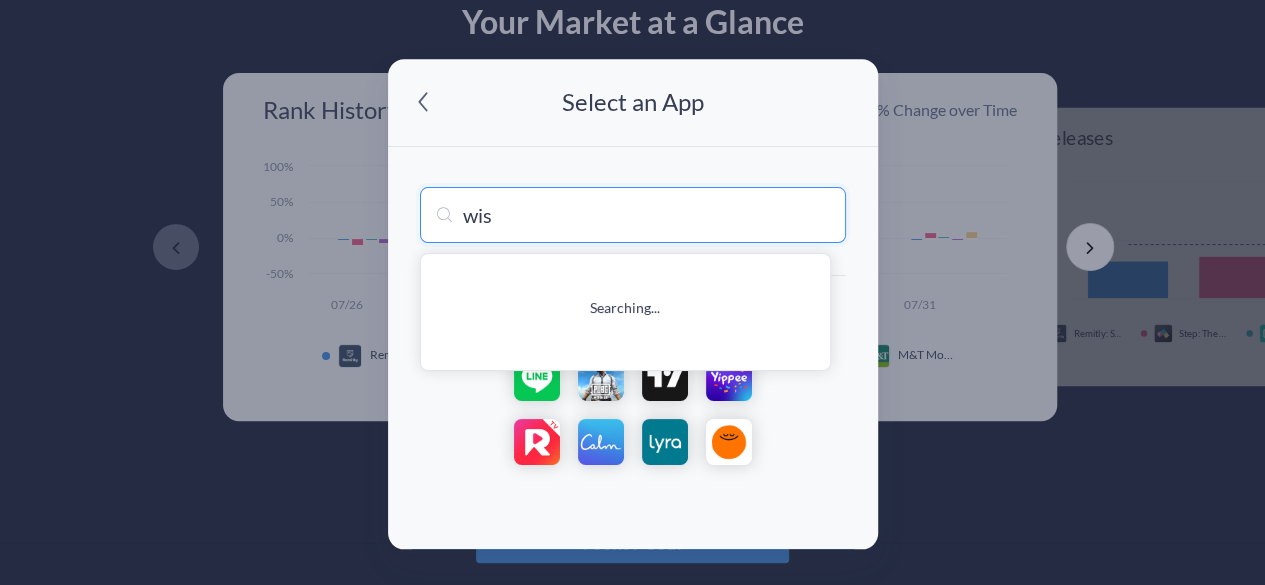 type on "wise" 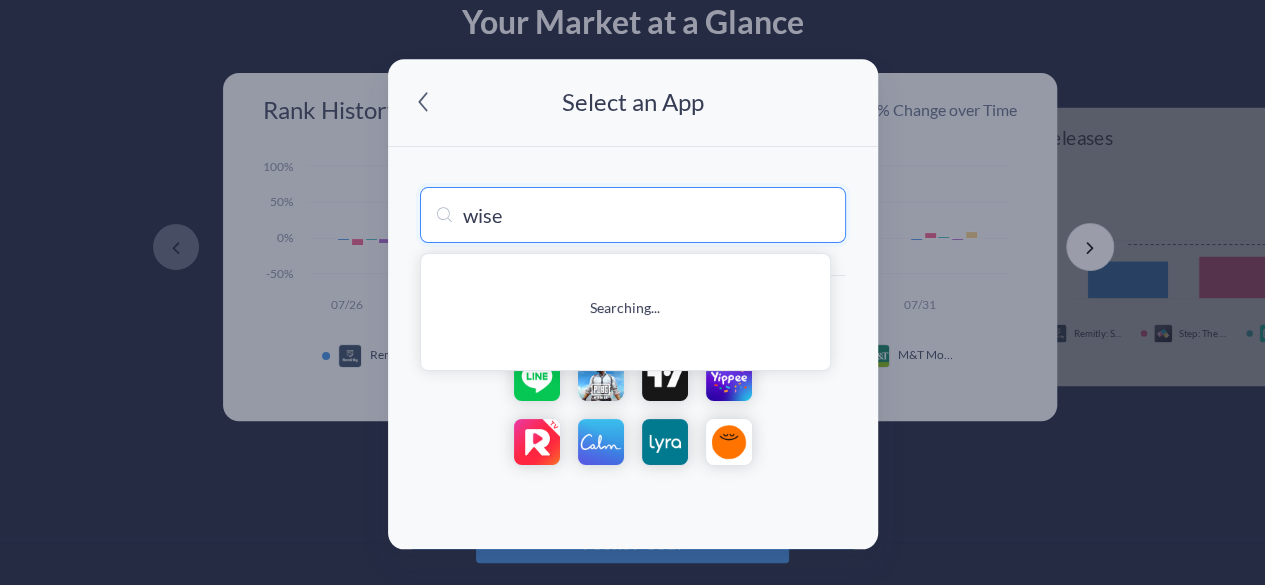 type on "wise: International Transfers" 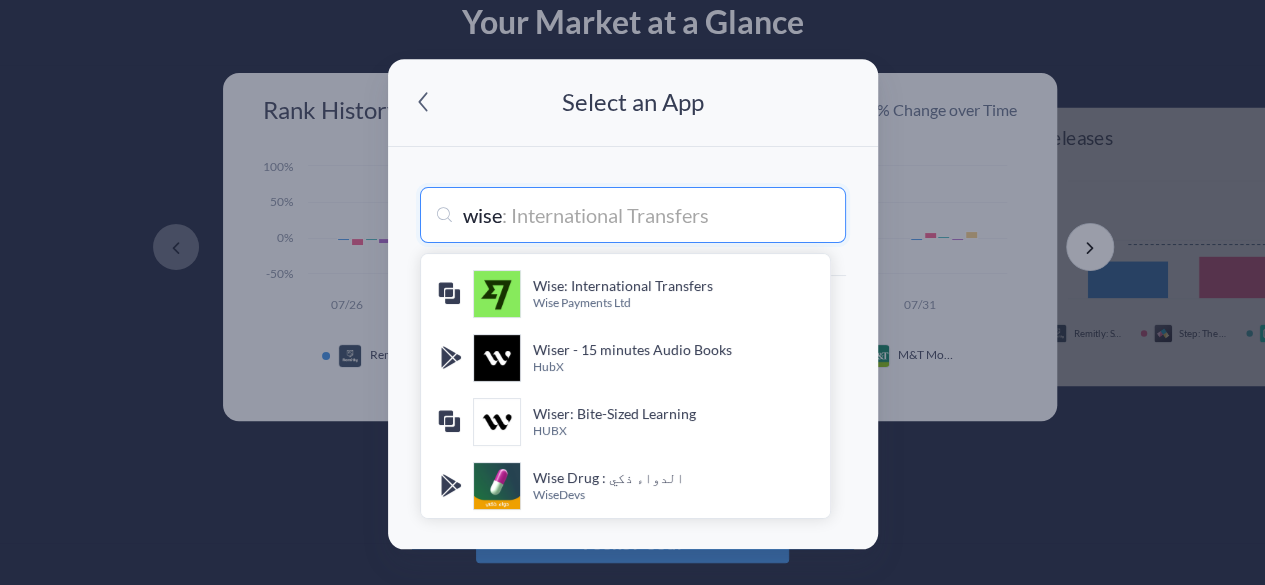 click on "Wise Payments Ltd" at bounding box center (673, 303) 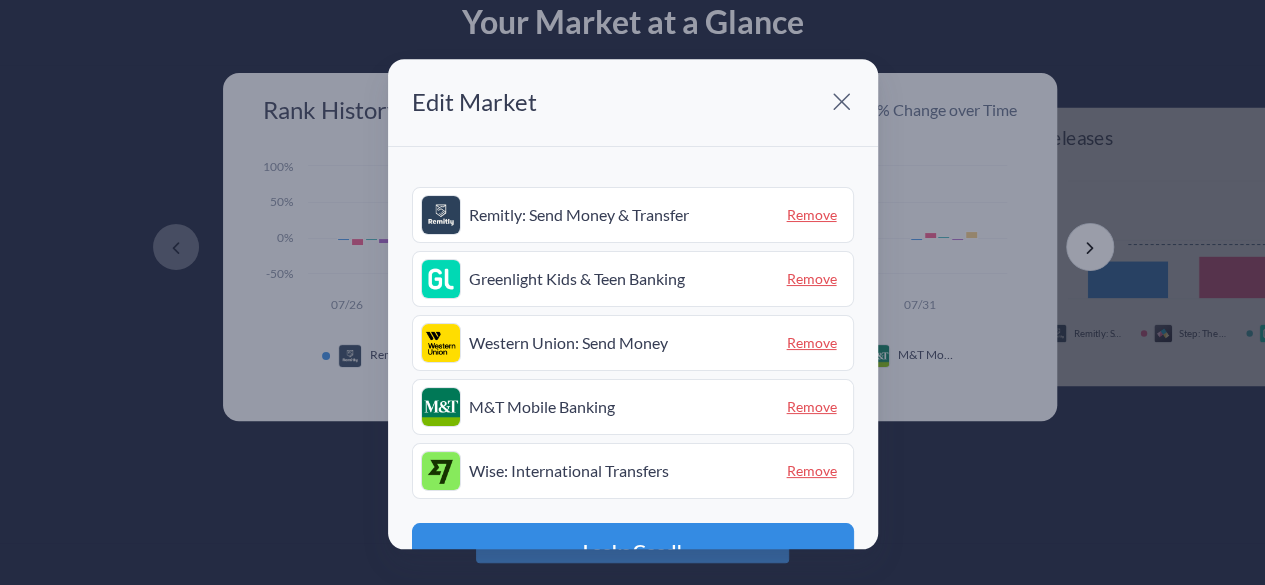 click on "Remove" at bounding box center (812, 406) 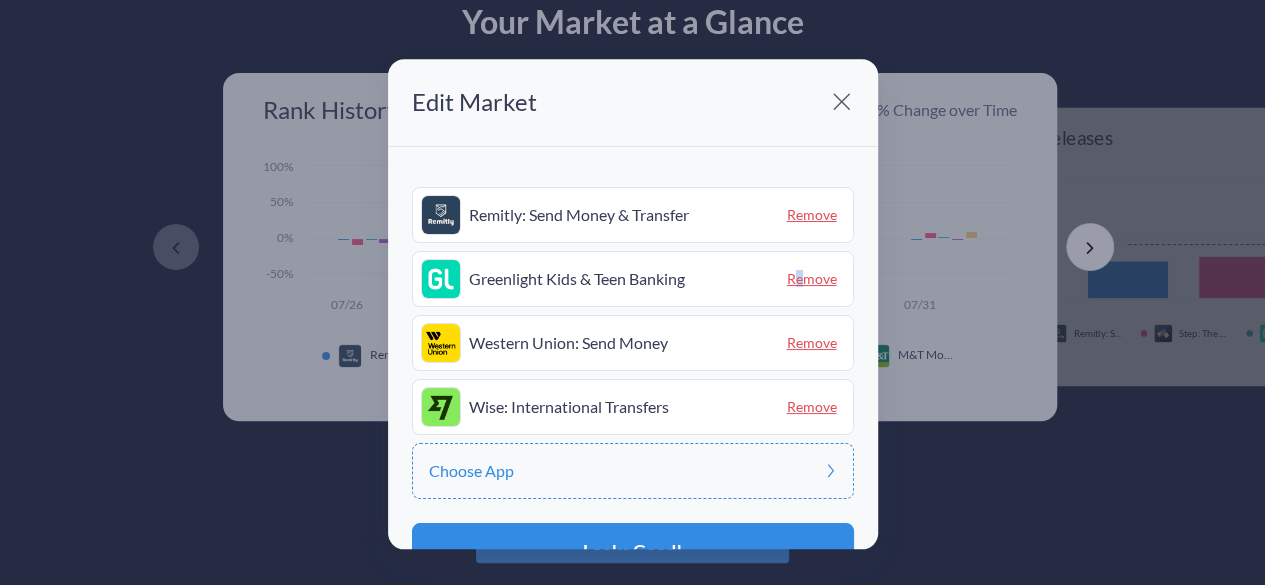 click on "Remove" at bounding box center [812, 278] 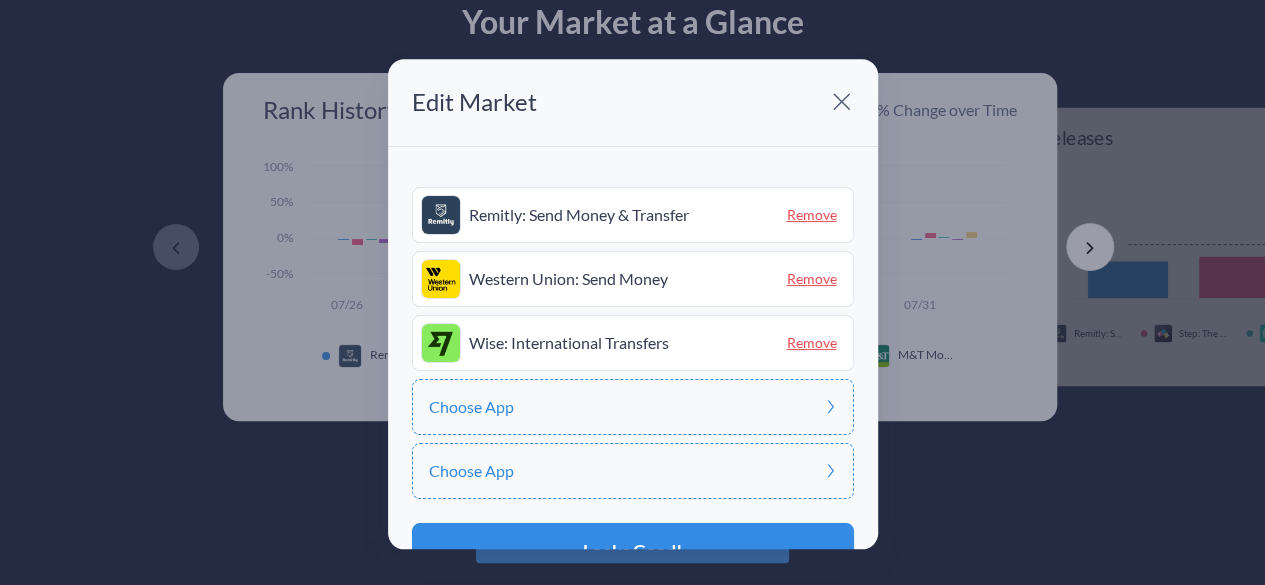 click on "Choose App" at bounding box center [633, 407] 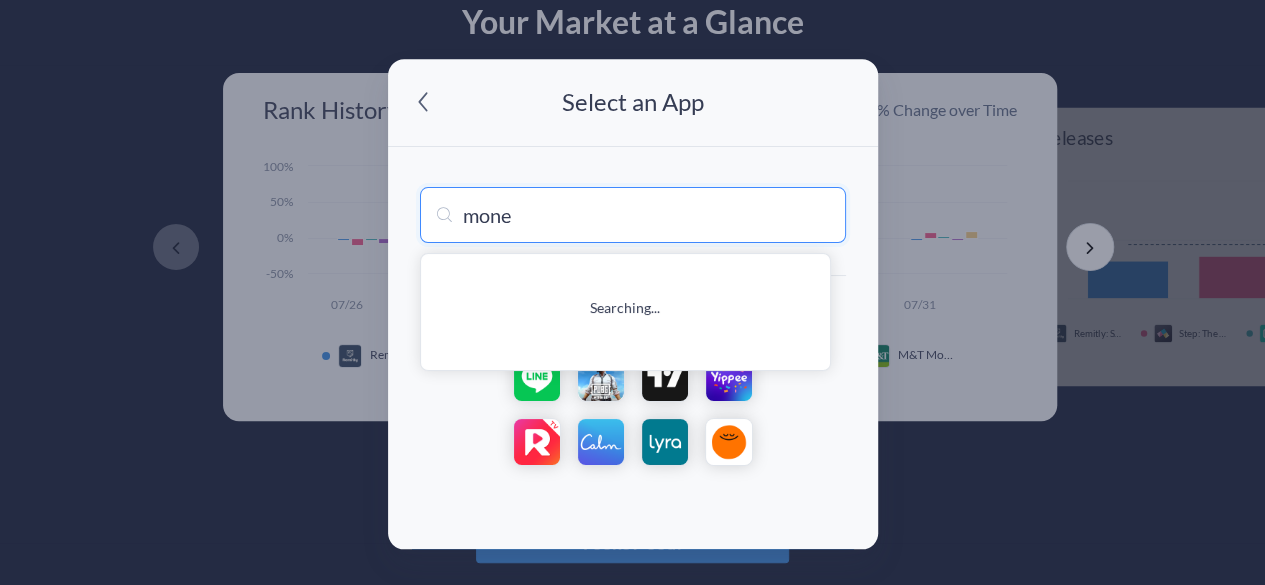 type on "money" 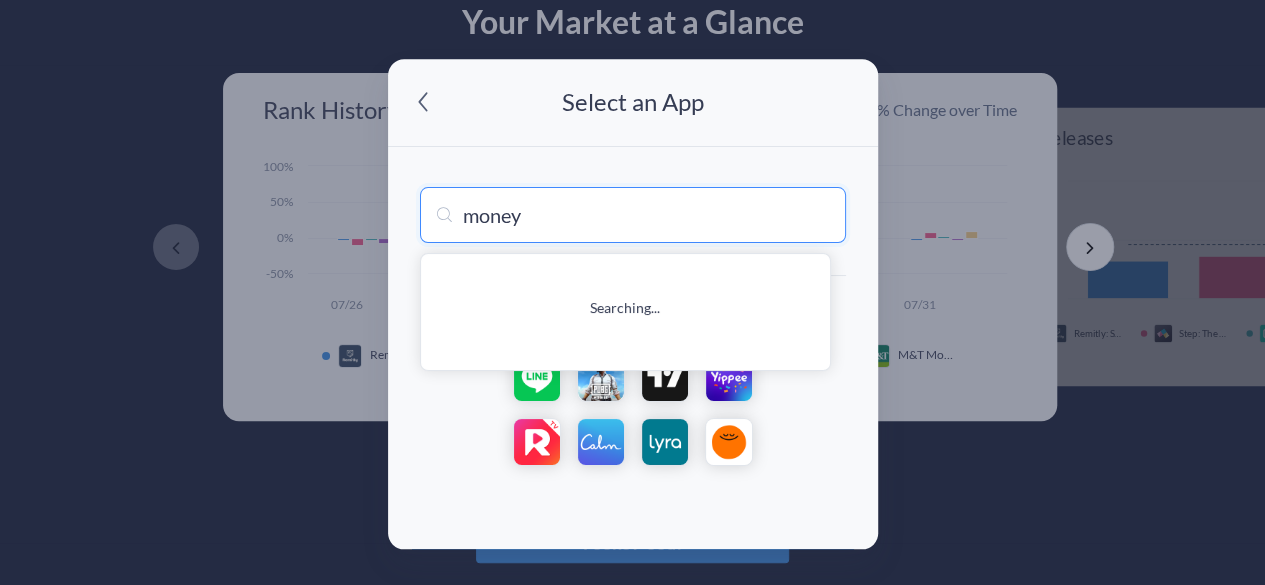 type on "Moneyview: UPI, Personal Loans" 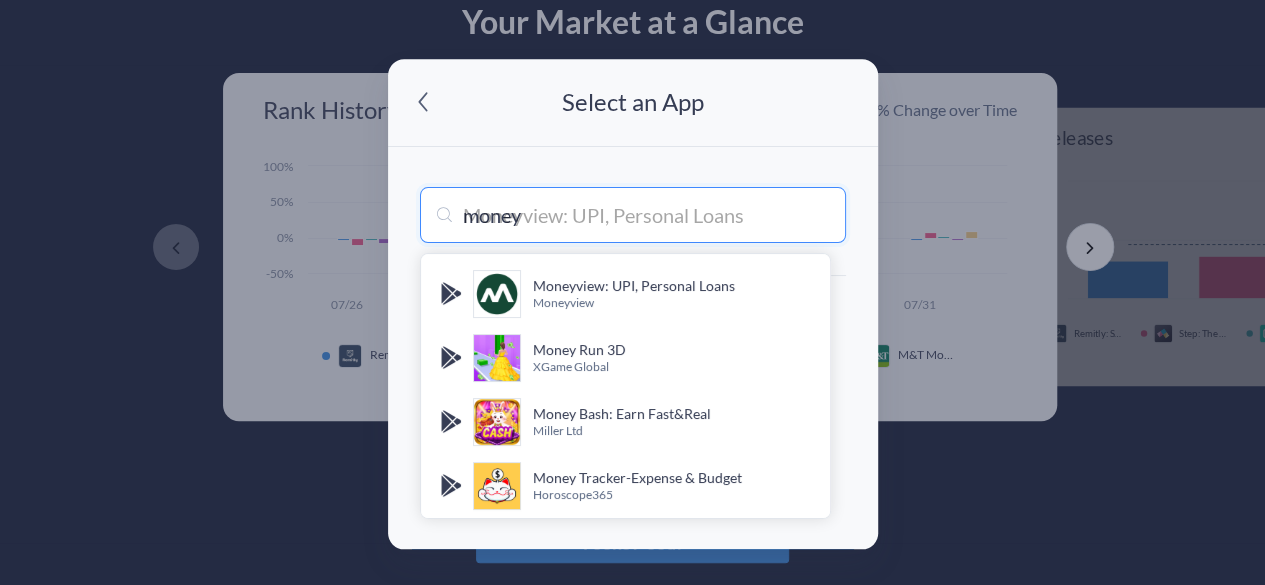 type 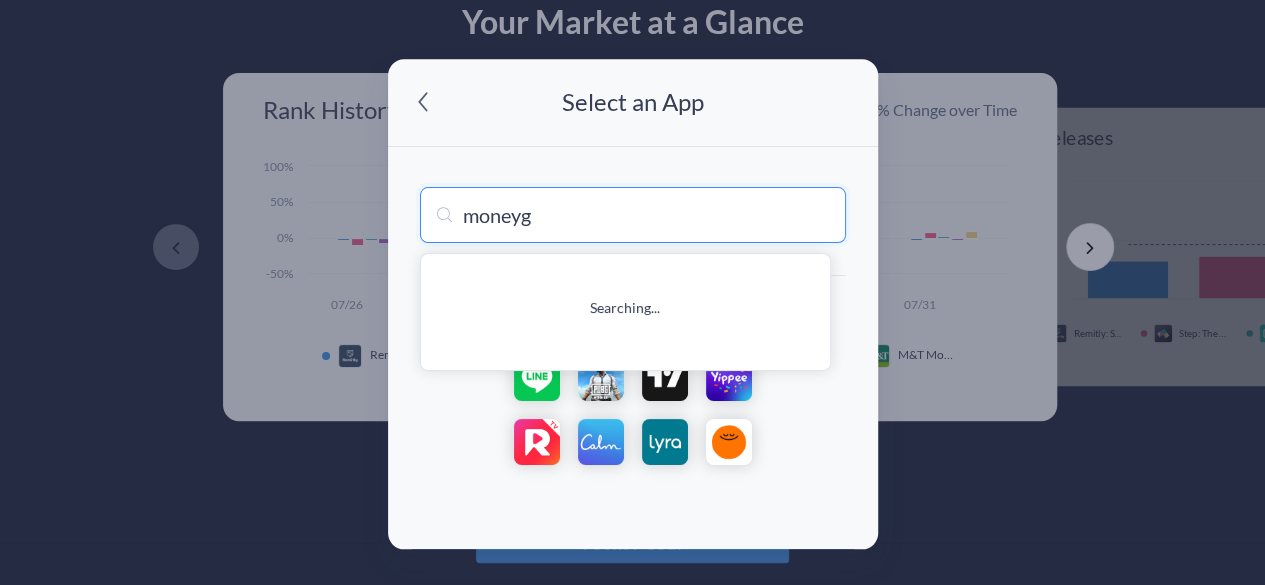 type on "moneygr" 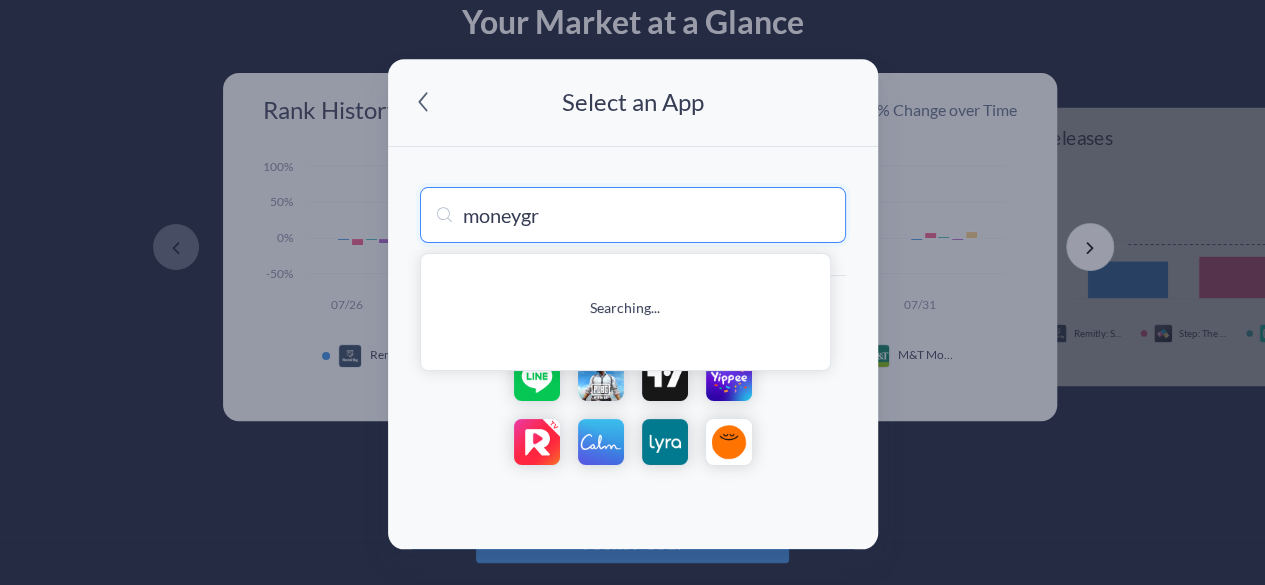 type on "moneygram® : Send Money Online" 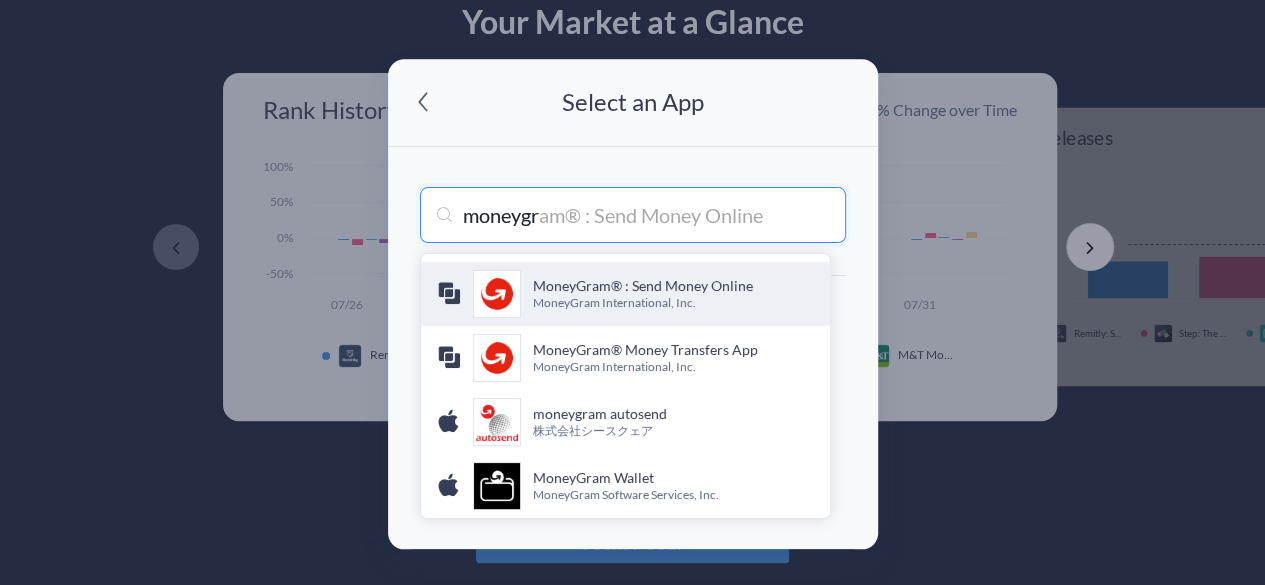 click on "MoneyGram® : Send Money Online MoneyGram International, Inc." at bounding box center (625, 294) 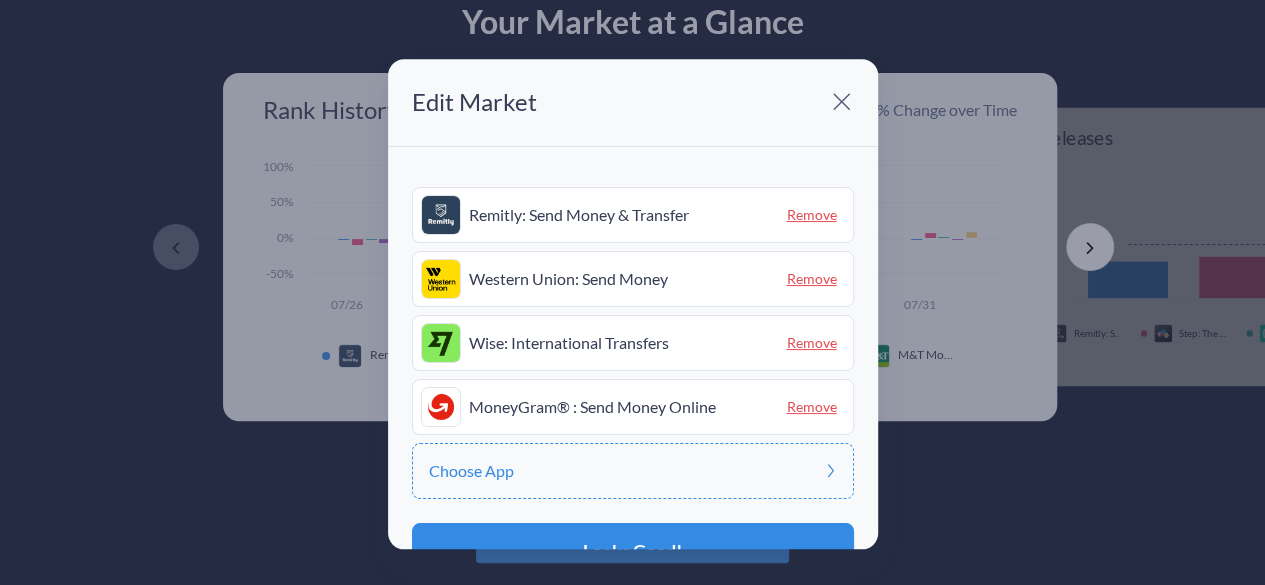 click on "Choose App" at bounding box center [633, 471] 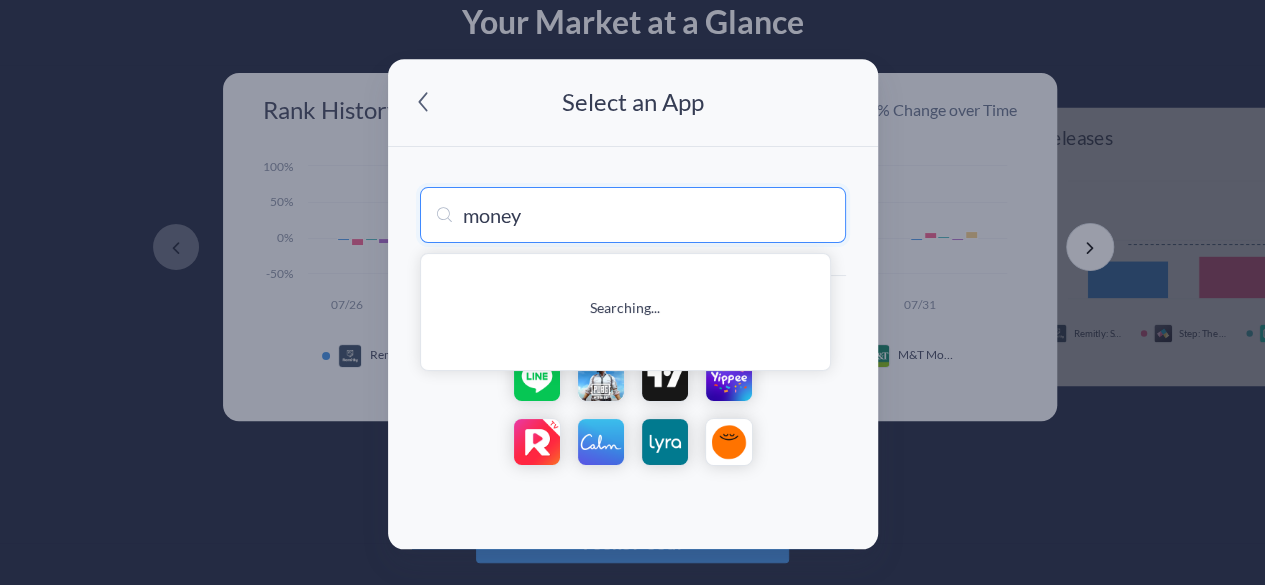 type on "moneyg" 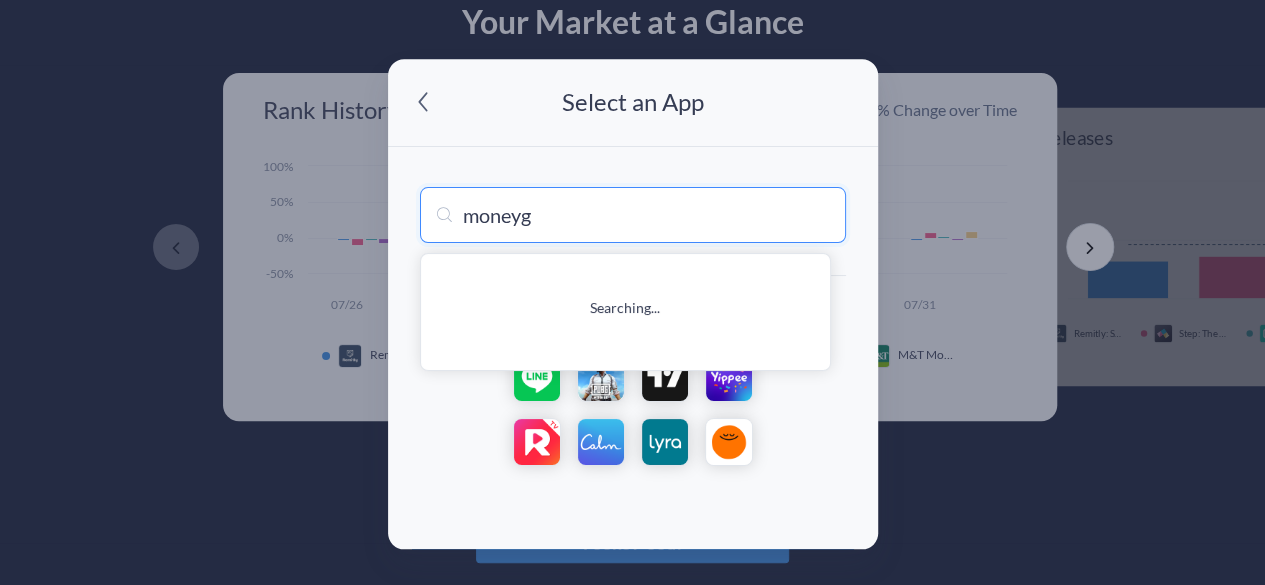 type on "moneygram® : Send Money Online" 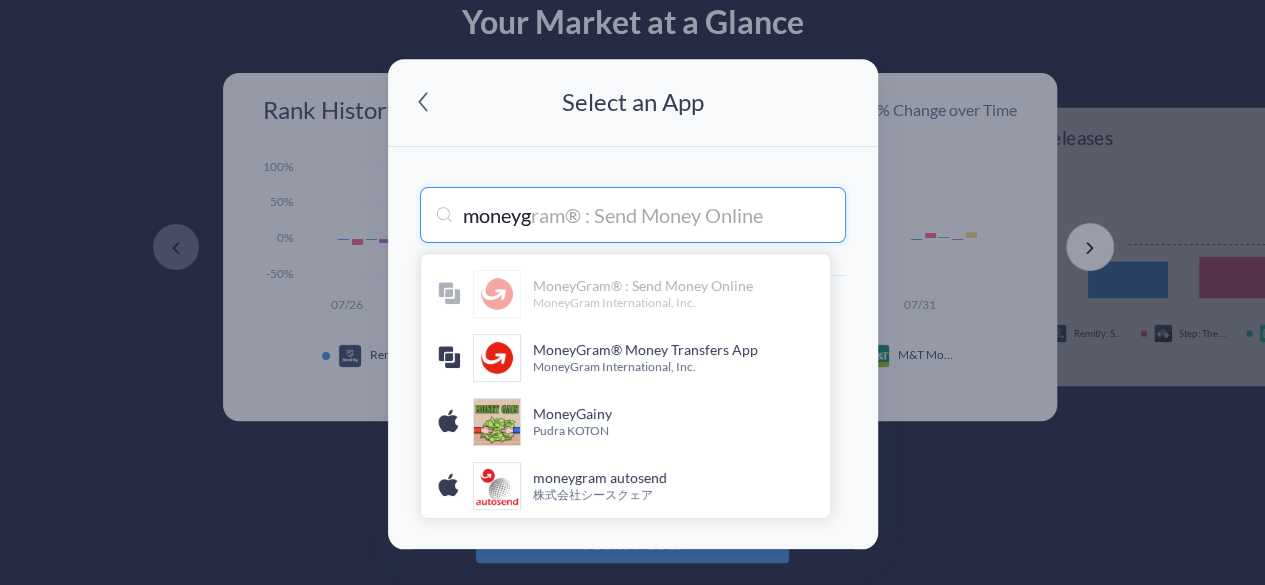click on "MoneyGram International, Inc." at bounding box center (673, 367) 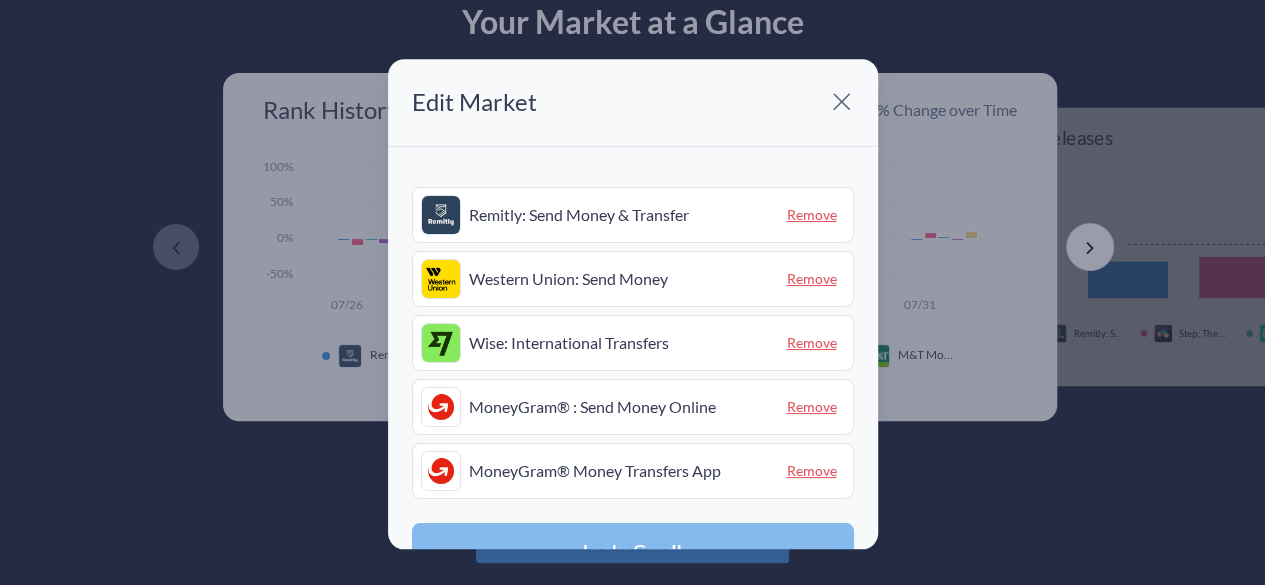 click on "Looks Good!" at bounding box center (633, 551) 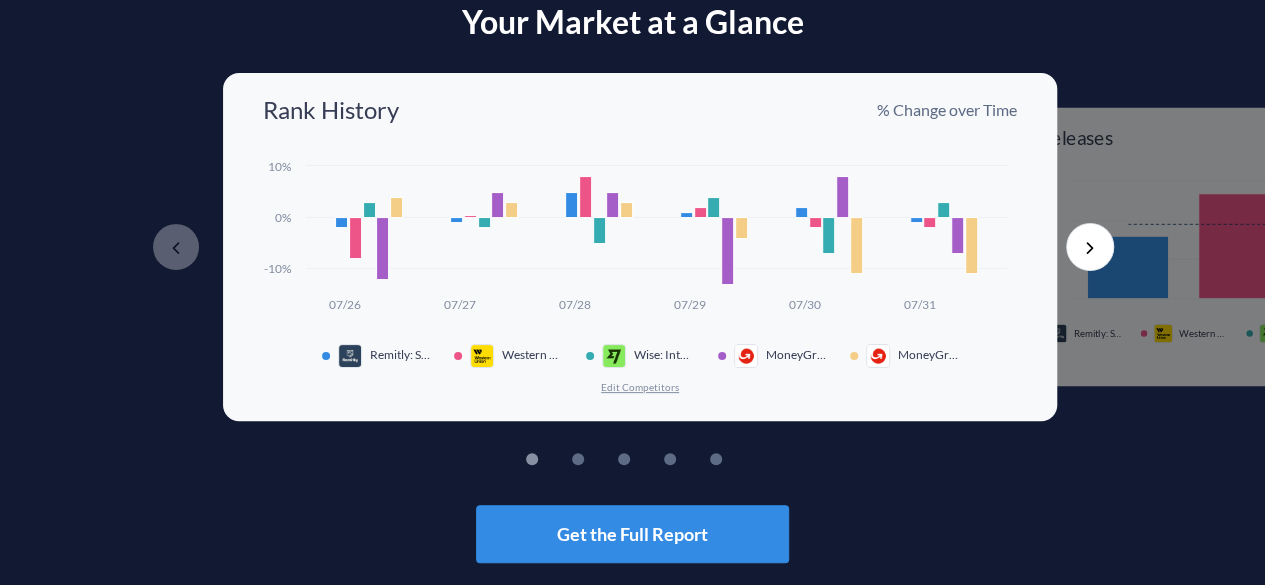 click 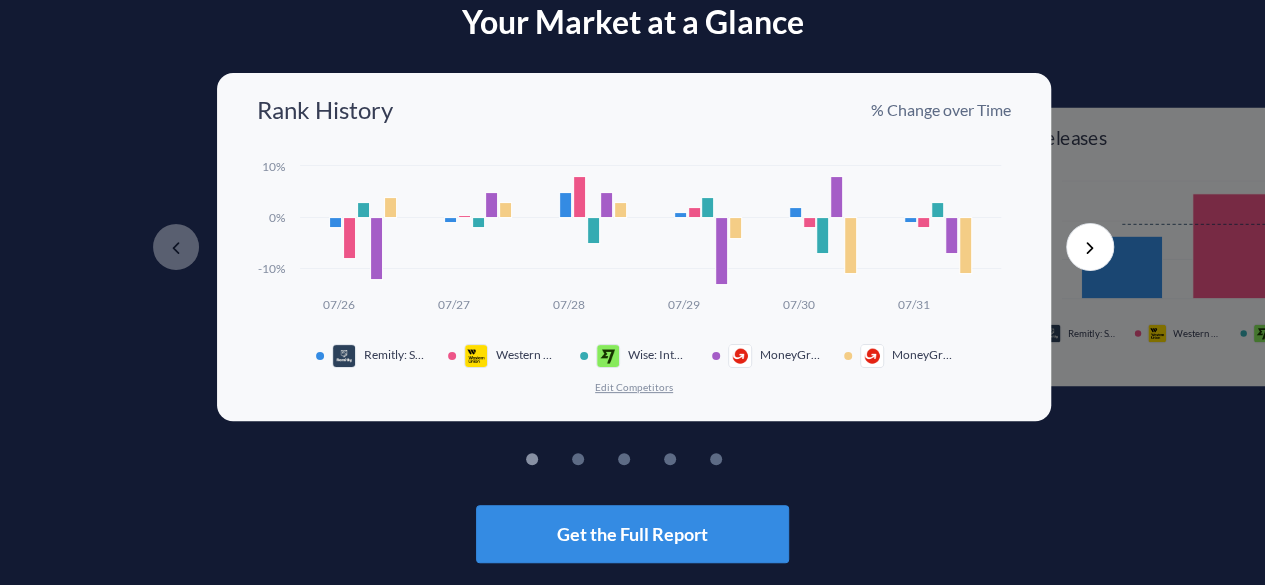 click on "Created with Highcharts 10.3.3 07/26 07/27 07/28 07/29 07/30 07/31 -10% 0% 10%" 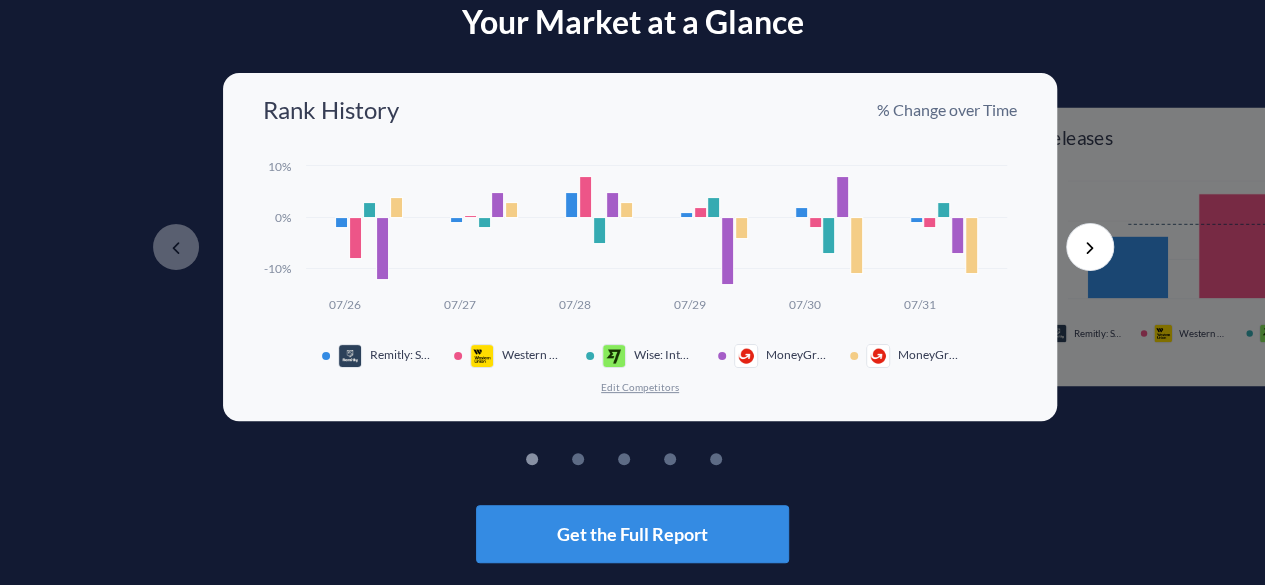 click at bounding box center [614, 356] 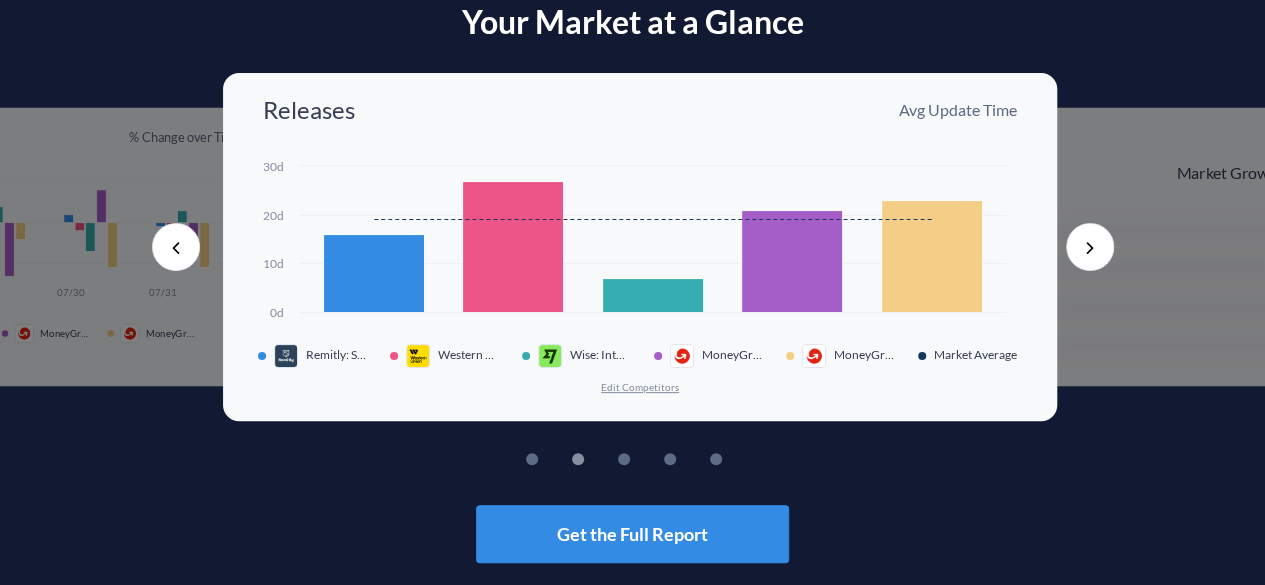 click on "Next" at bounding box center [1090, 247] 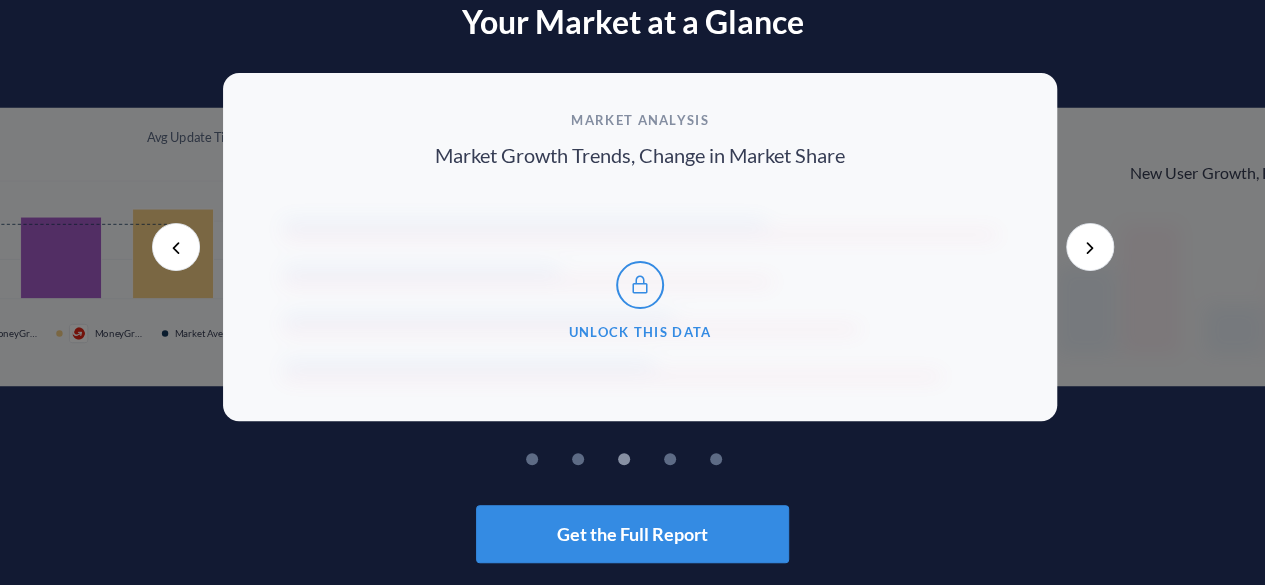 click on "Unlock This Data" at bounding box center [640, 300] 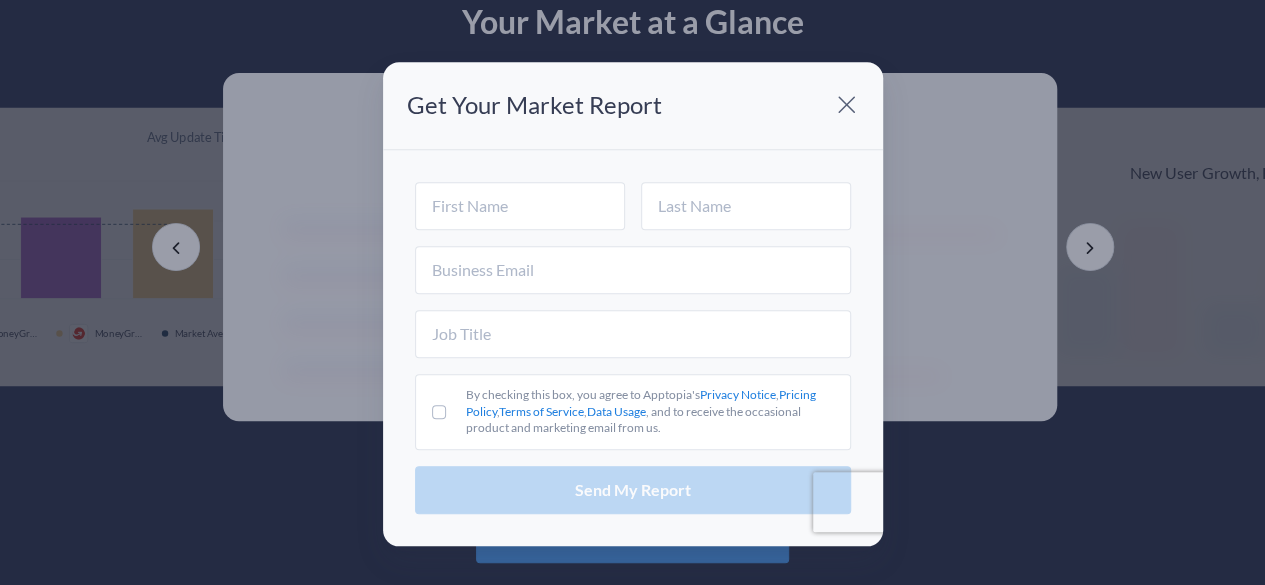 click on "By checking this box, you agree to Apptopia's Privacy Notice , Pricing Policy , Terms of Service , Data Usage , and to receive the occasional product and marketing email from us." at bounding box center (439, 412) 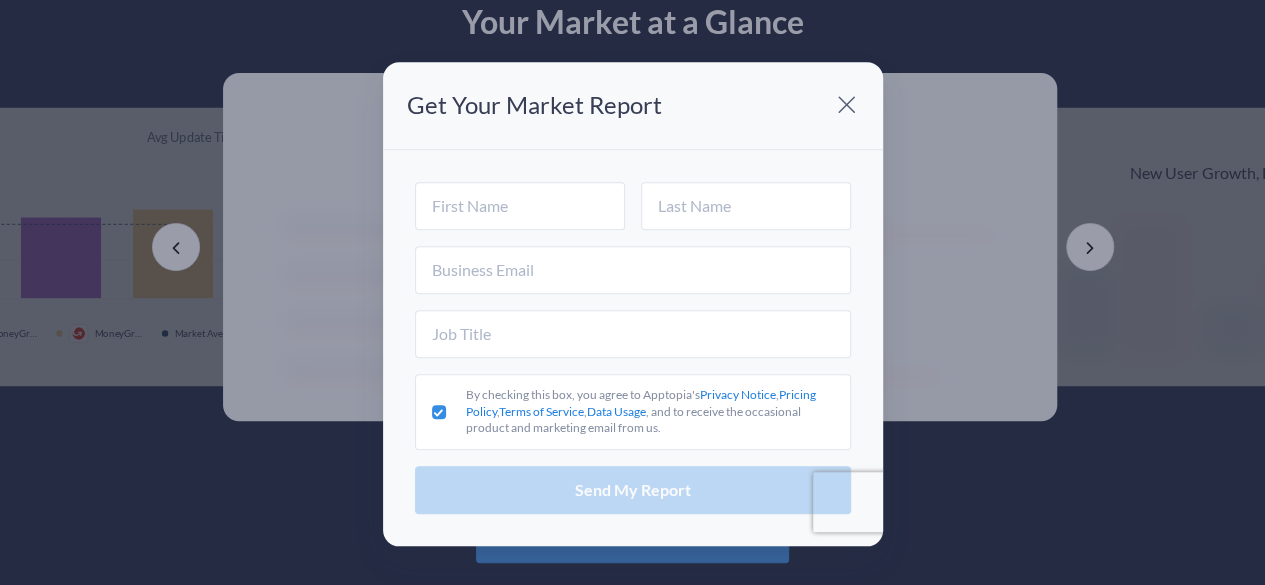 checkbox on "true" 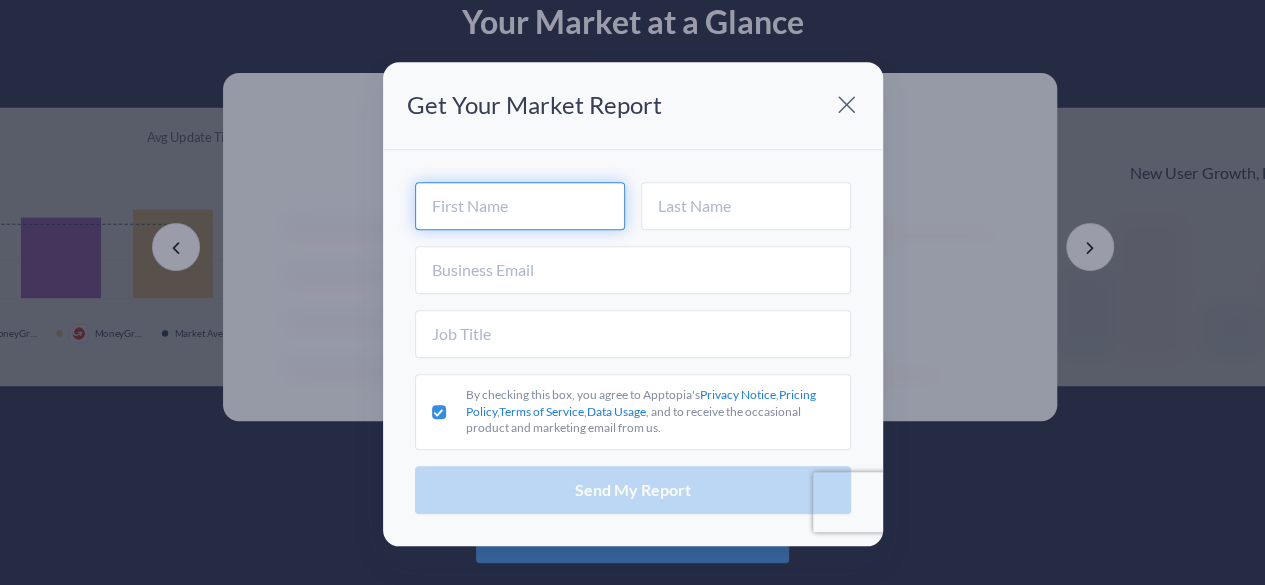click at bounding box center [520, 206] 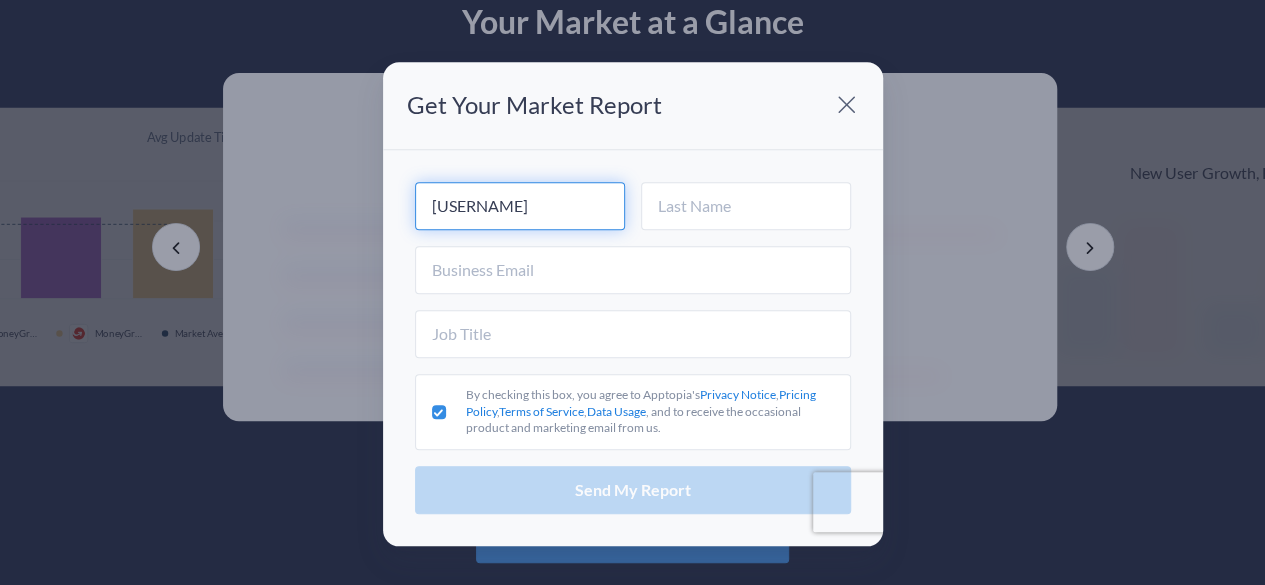 type on "[USERNAME]" 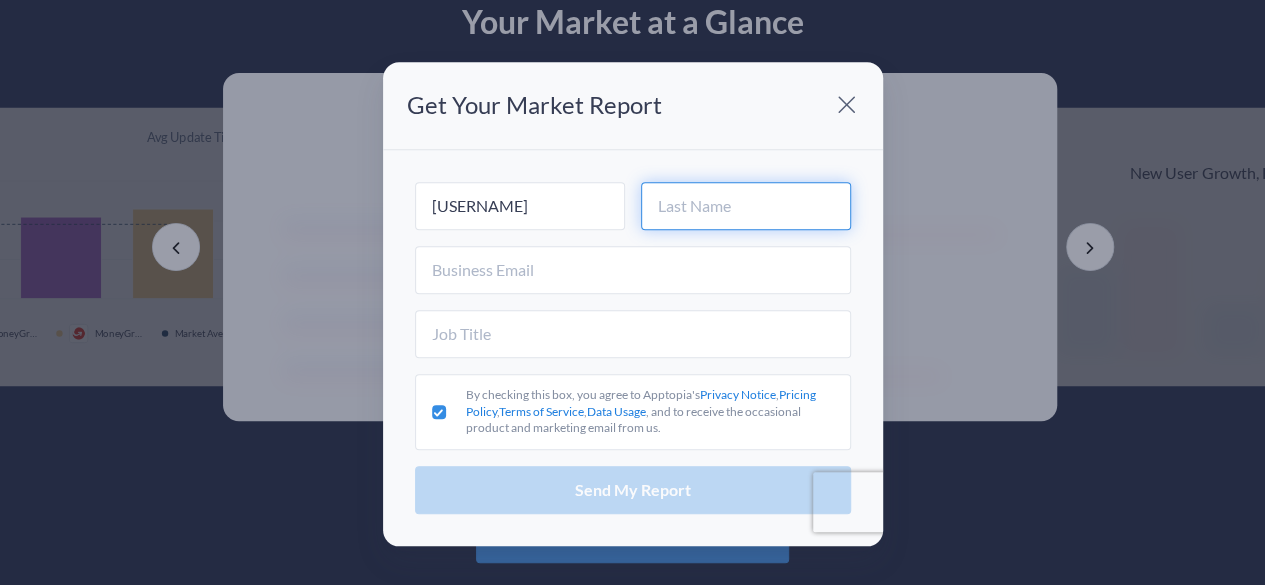 click at bounding box center [746, 206] 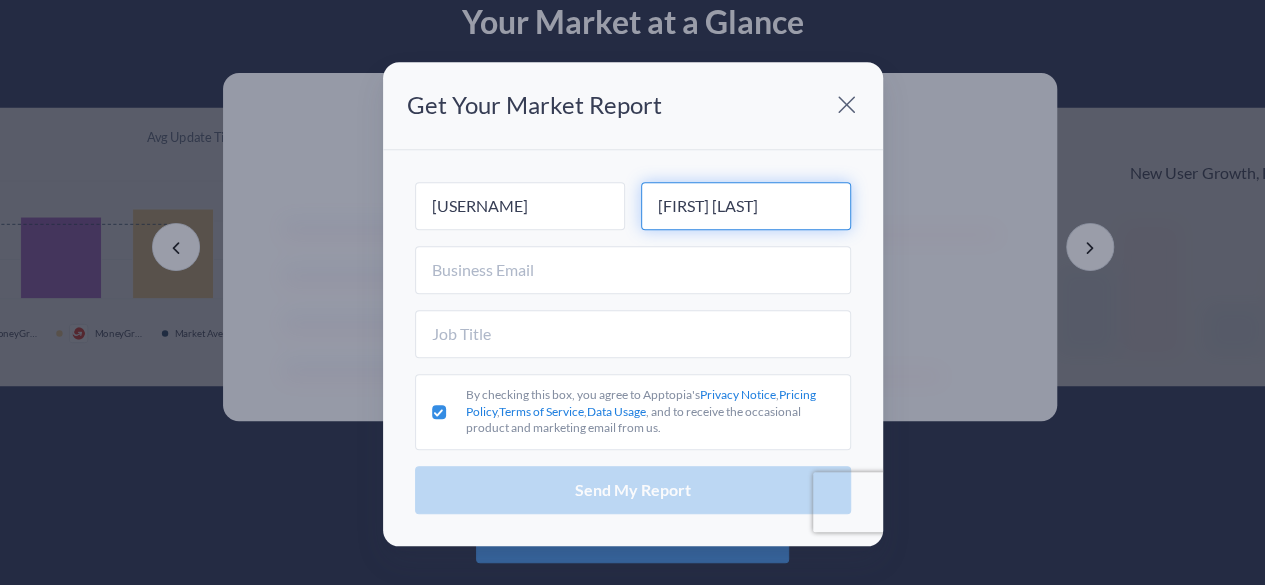 type on "[FIRST] [LAST]" 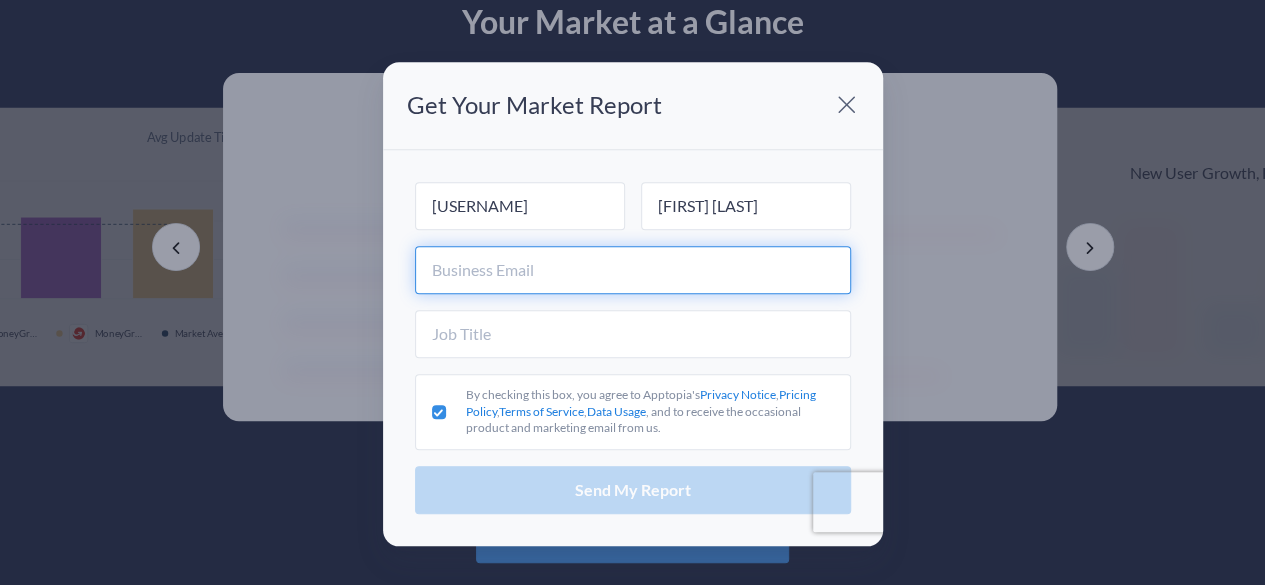 click at bounding box center [633, 270] 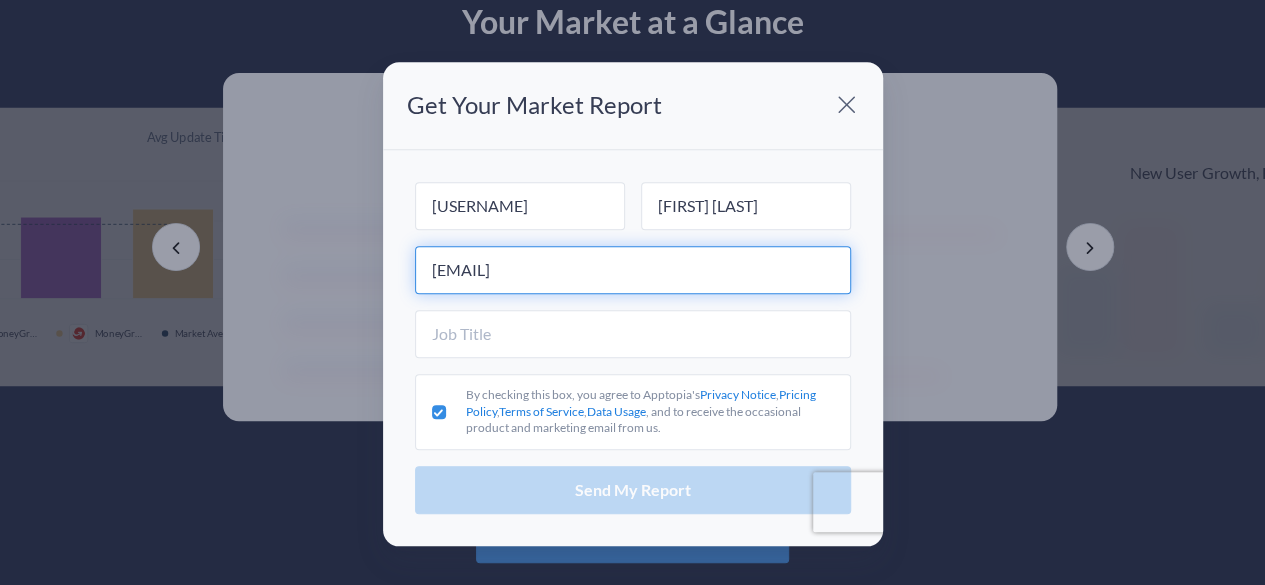 type on "[EMAIL]" 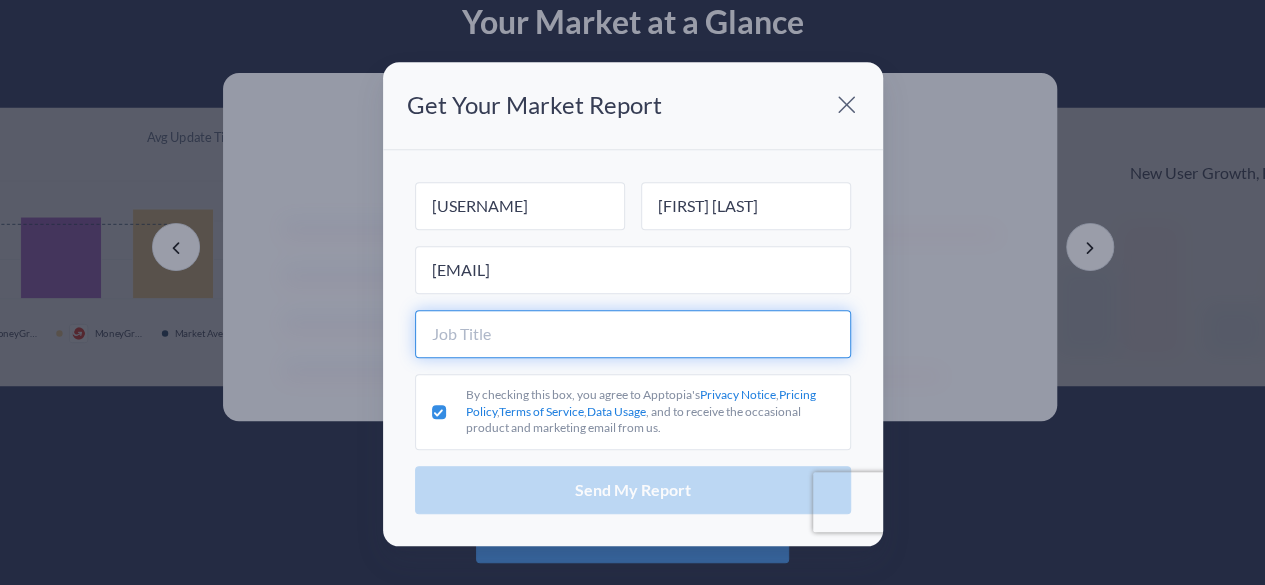 click at bounding box center (633, 334) 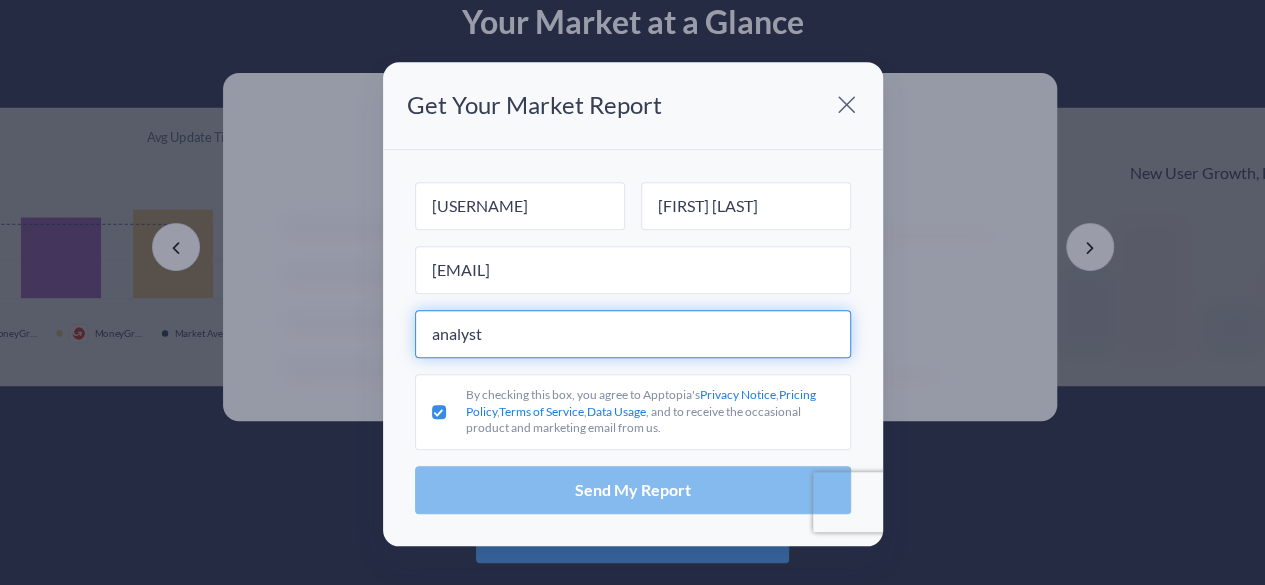 type on "analyst" 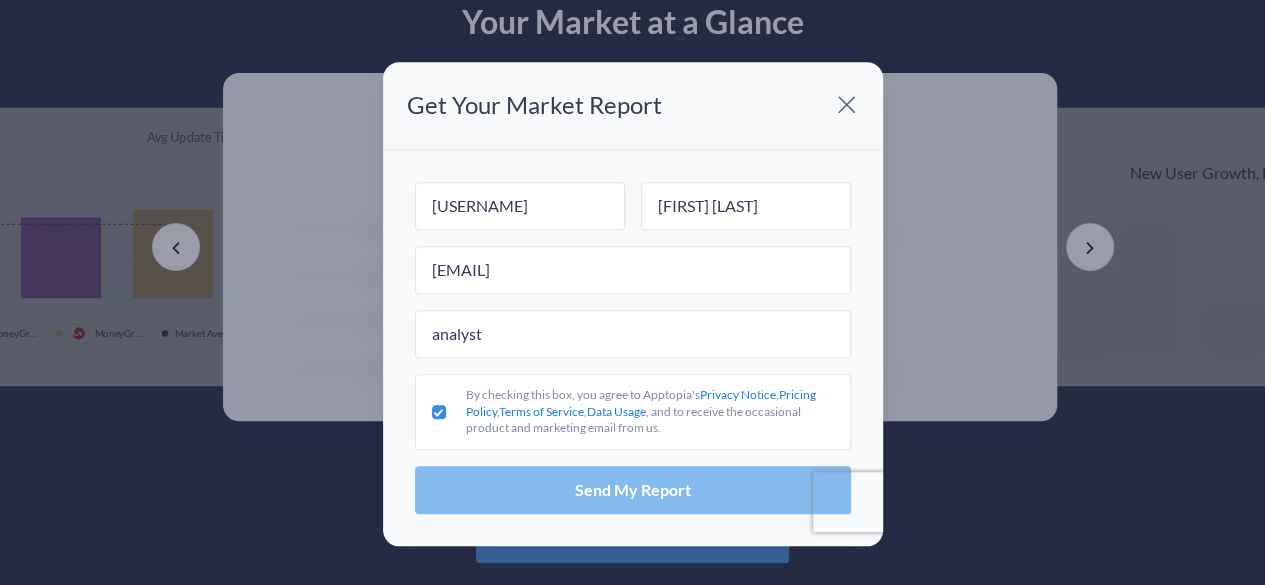 click on "Send My Report" at bounding box center (633, 490) 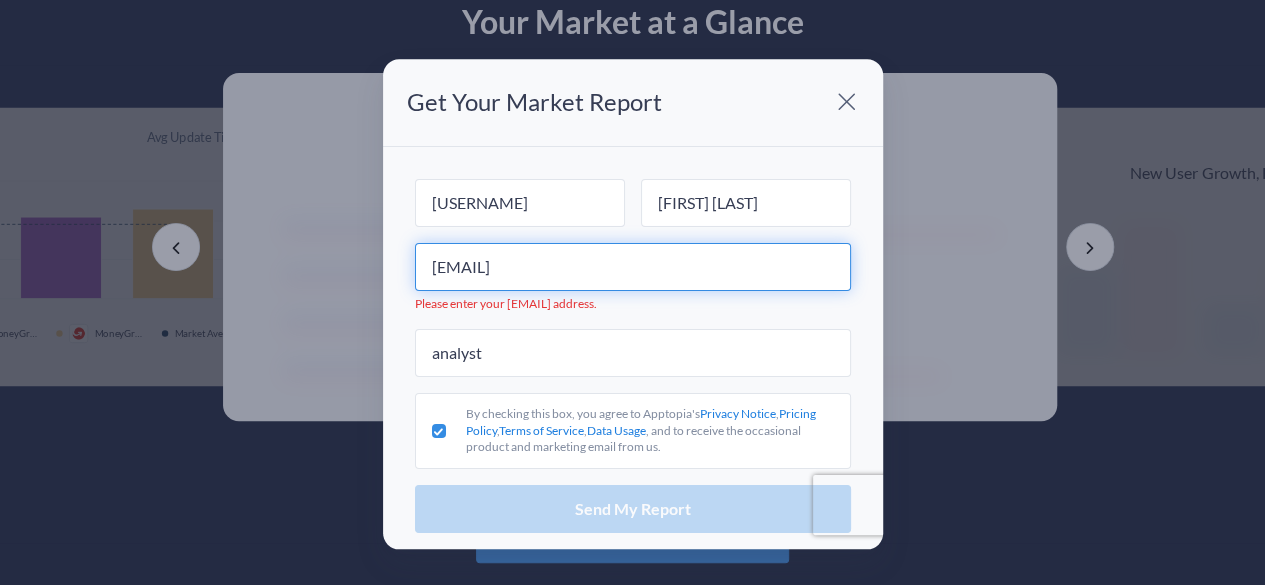 click on "[EMAIL]" at bounding box center [633, 267] 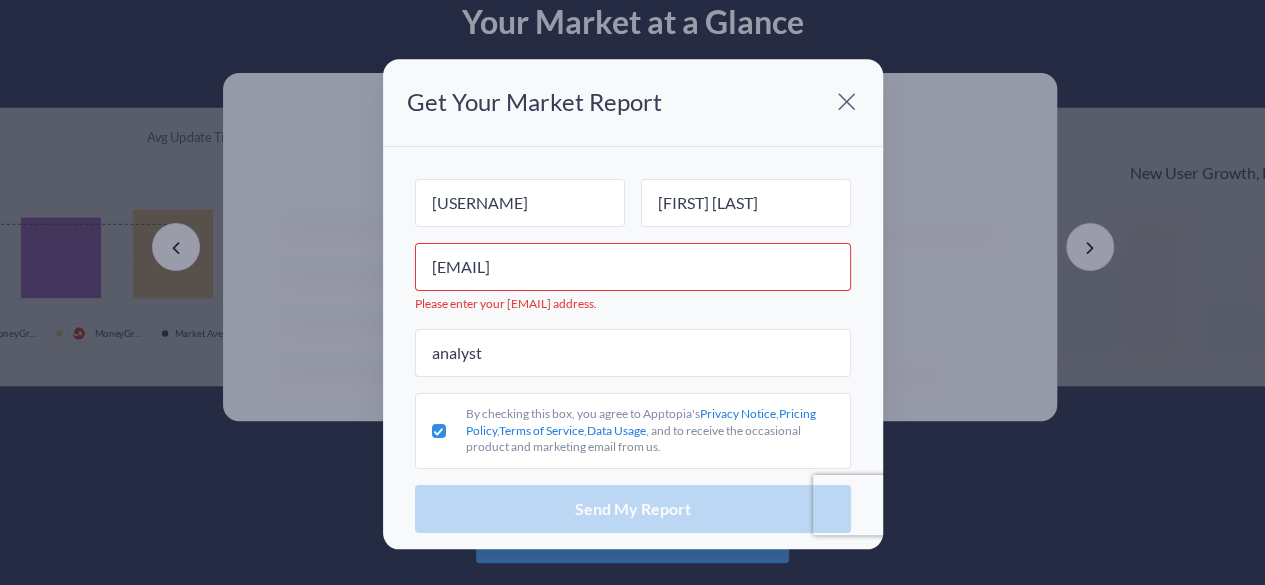 click at bounding box center (847, 102) 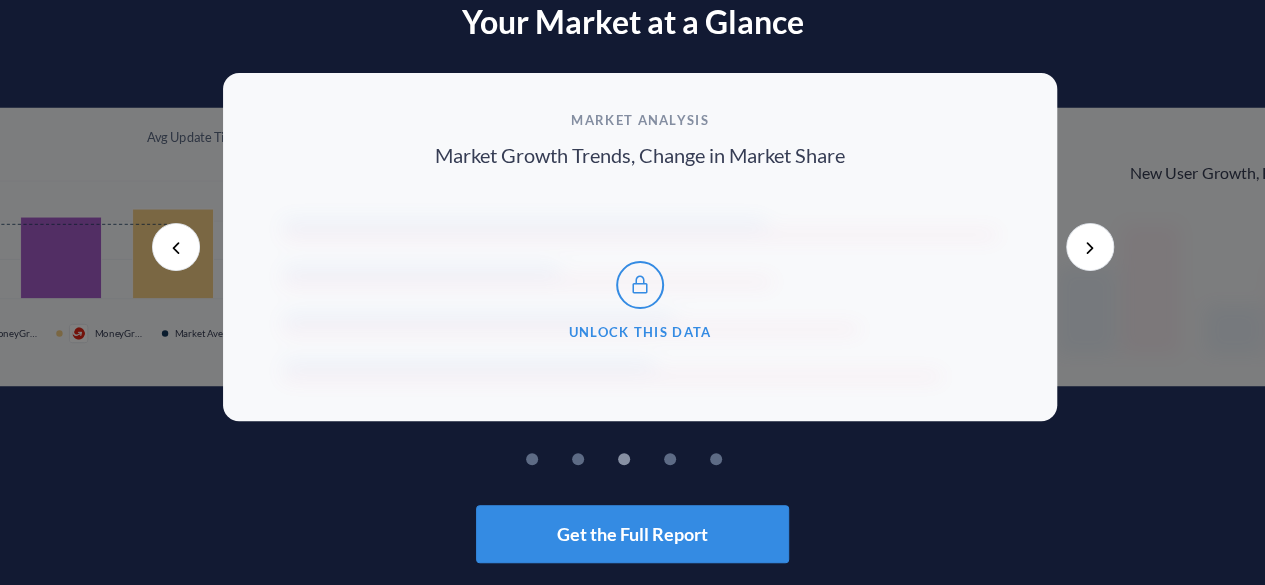 click on "Next" at bounding box center [1090, 247] 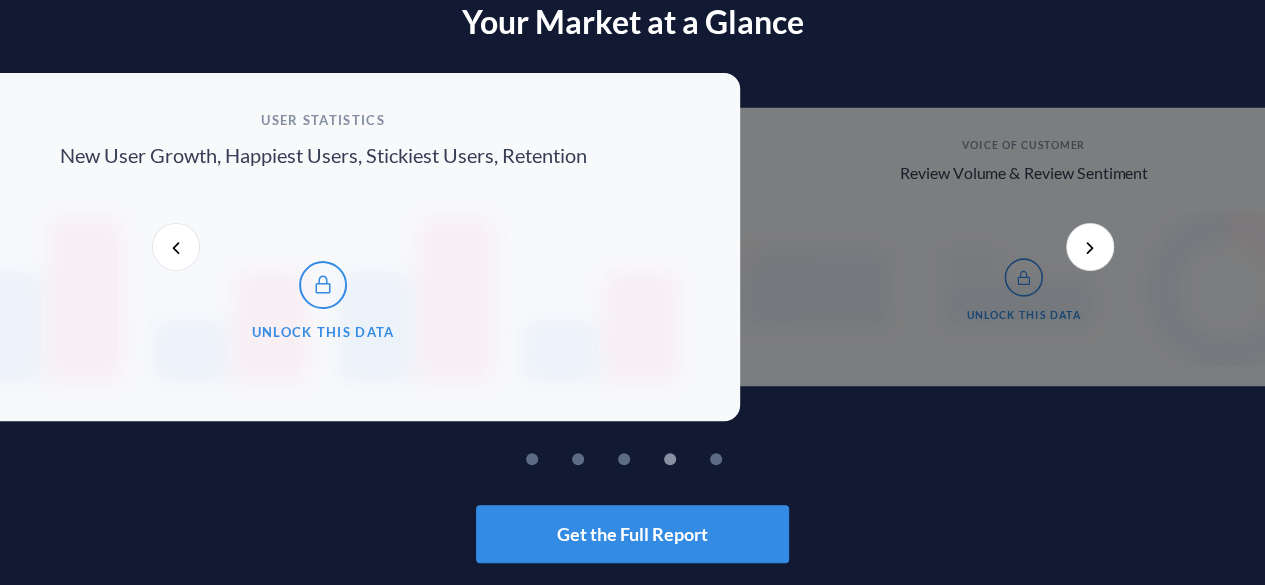 drag, startPoint x: 375, startPoint y: 161, endPoint x: 0, endPoint y: 151, distance: 375.1333 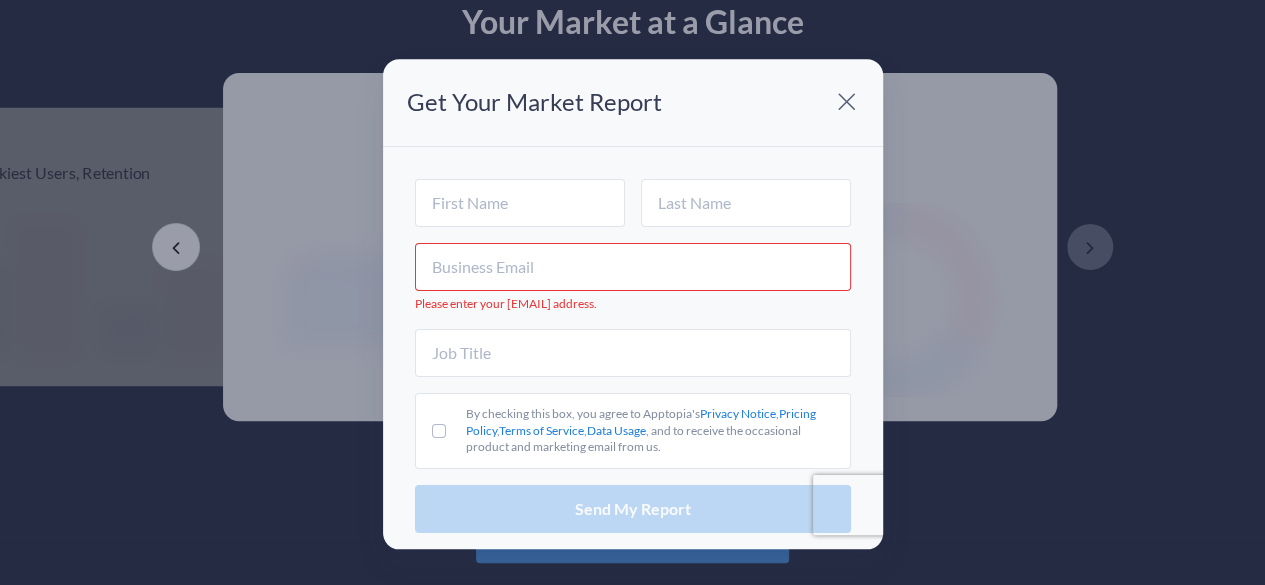 click at bounding box center [847, 102] 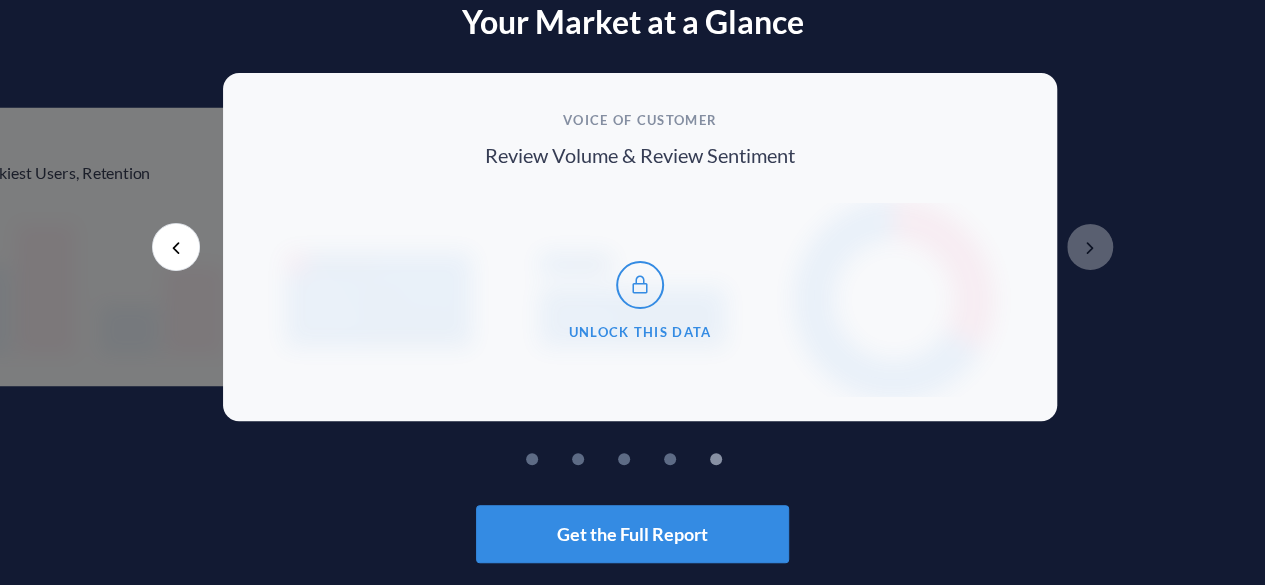 click on "Next" at bounding box center (1090, 247) 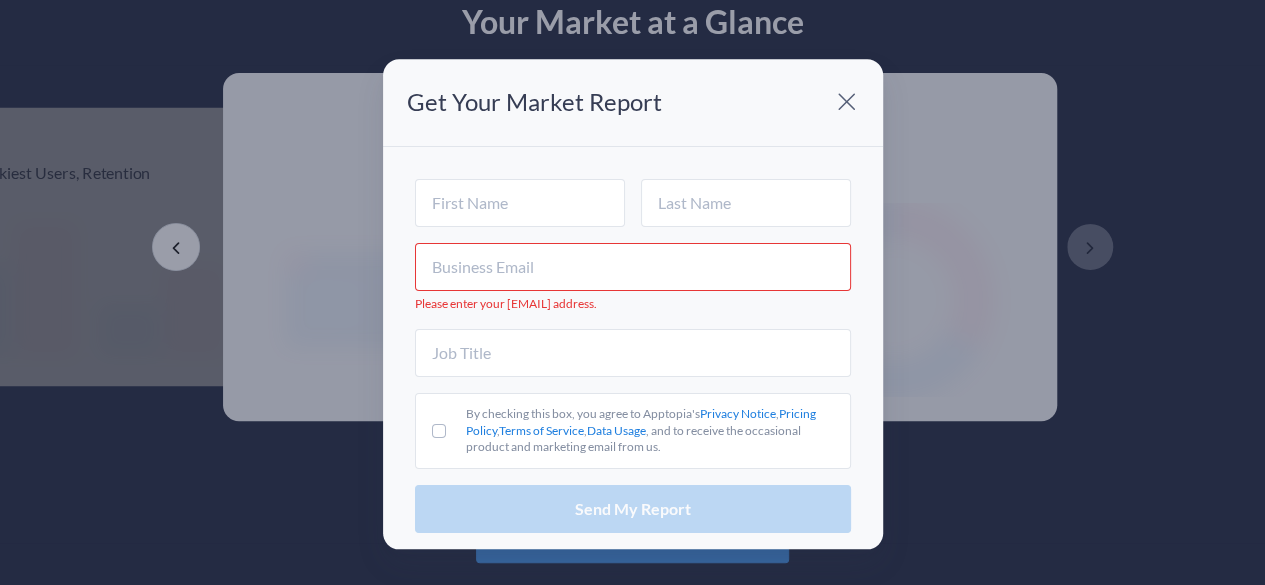 click on "Get Your Market Report Please enter your [EMAIL] address. By checking this box, you agree to Apptopia's Privacy Notice , Pricing Policy , Terms of Service , Data Usage , and to receive the occasional product and marketing email from us. Send My Report" at bounding box center [632, 292] 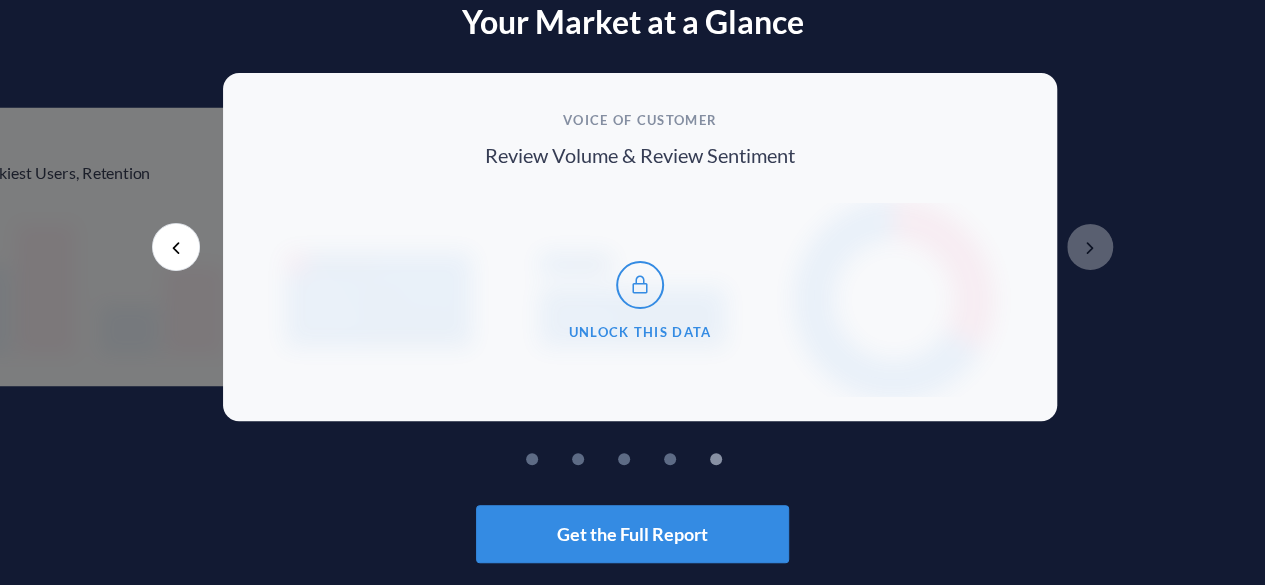 click on "Previous" at bounding box center [176, 247] 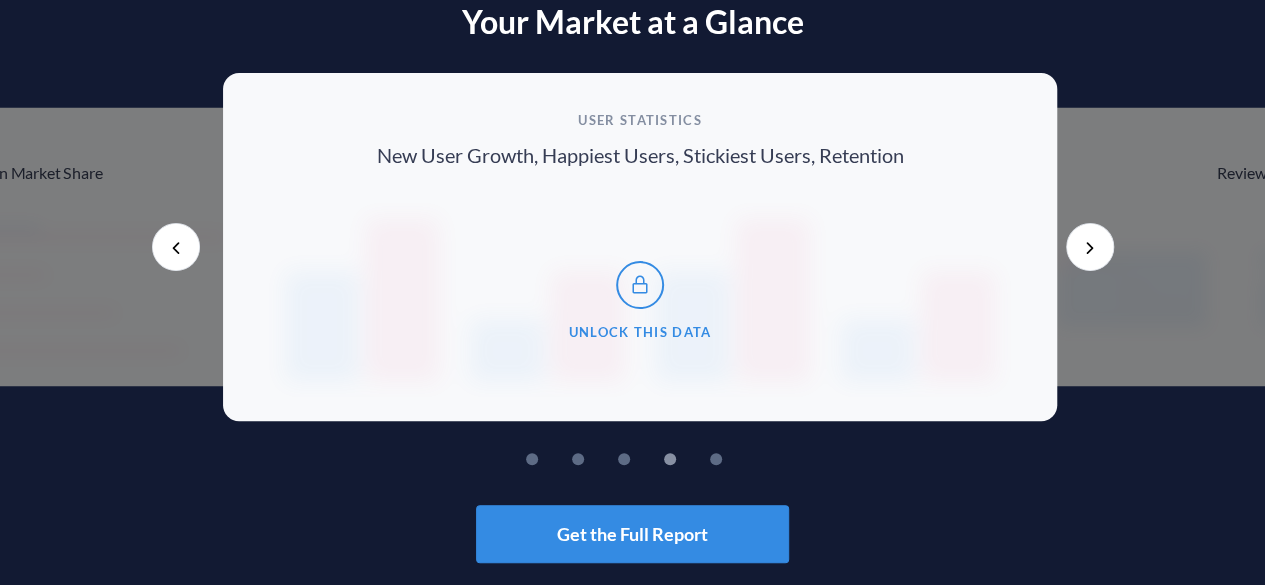 click on "Previous" at bounding box center [176, 247] 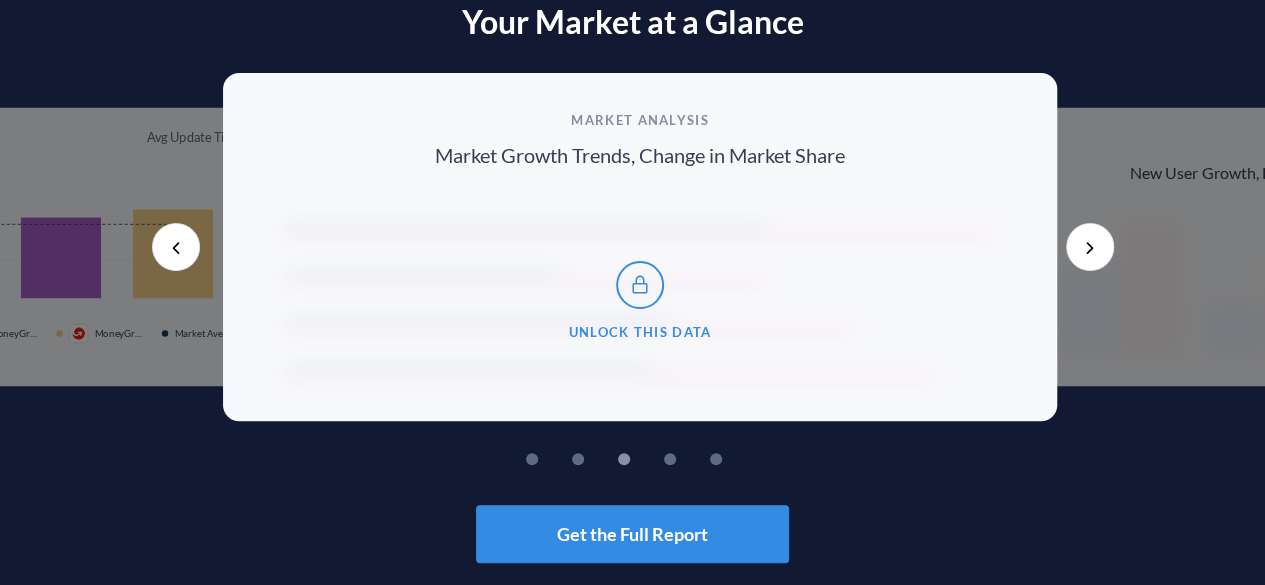 click on "Previous" at bounding box center [176, 247] 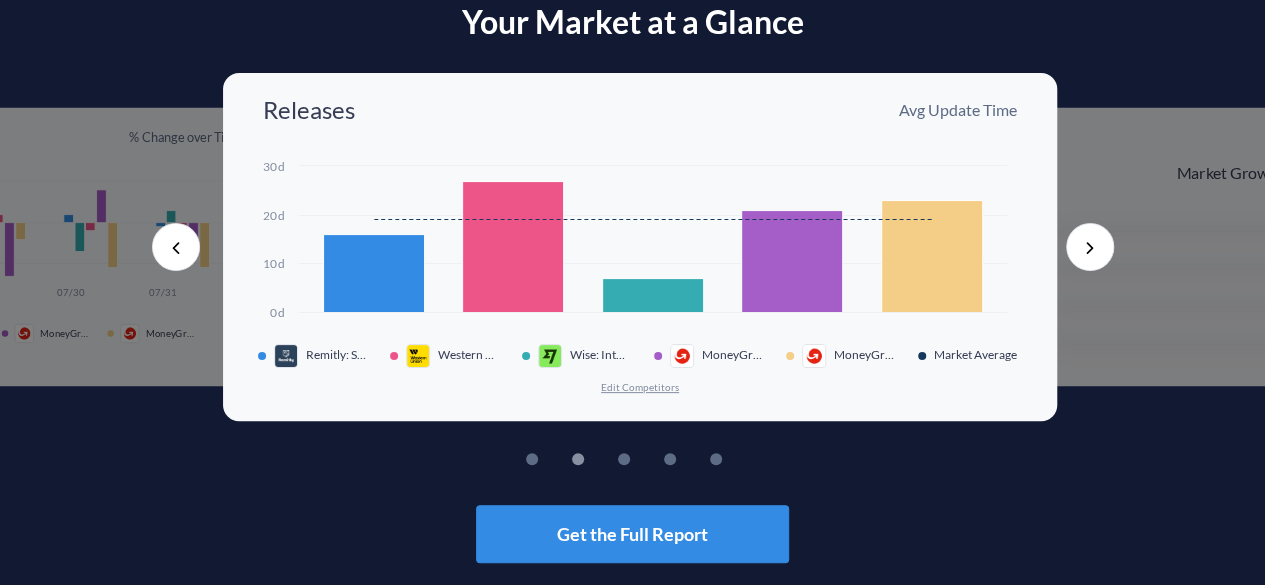 click on "Previous" at bounding box center [176, 247] 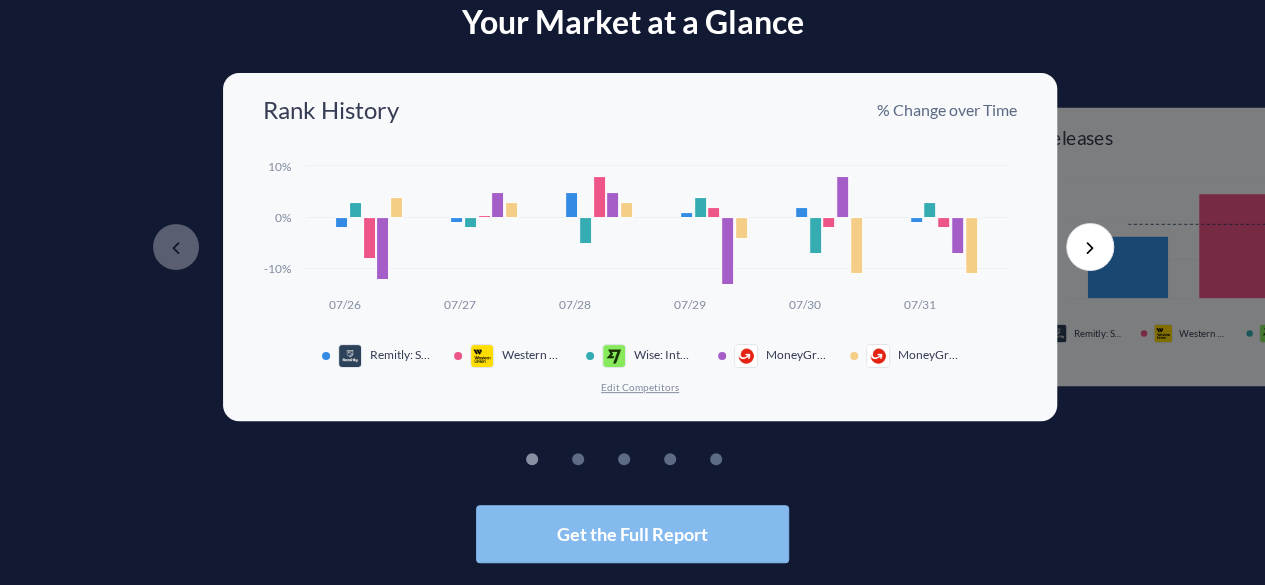 click on "Get the Full Report" at bounding box center (632, 534) 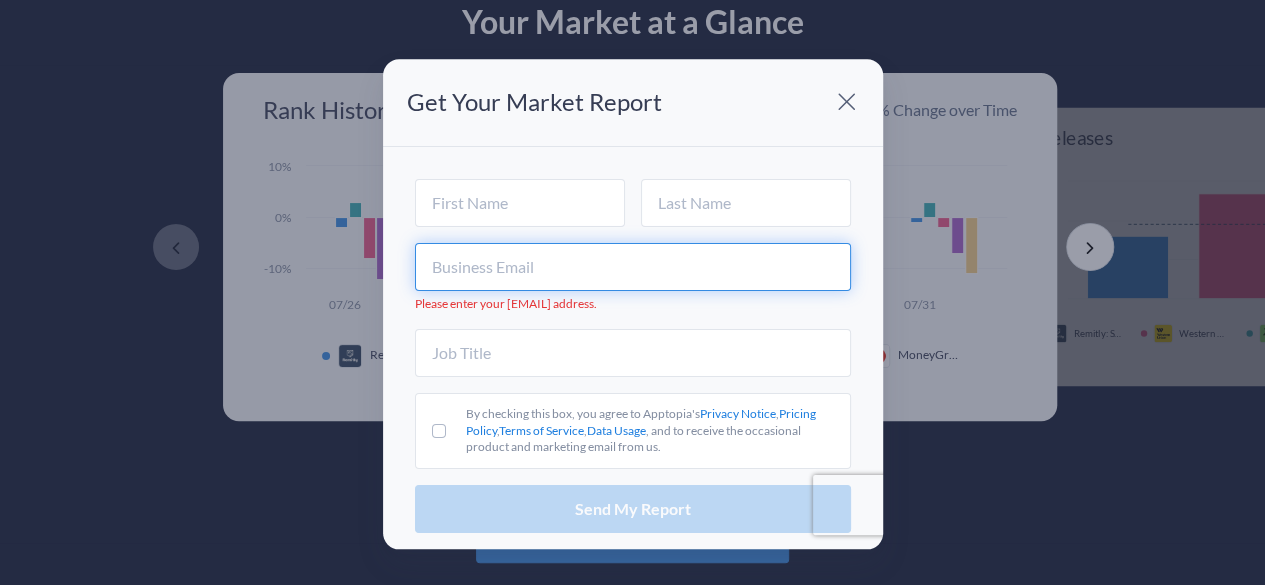 click at bounding box center (633, 267) 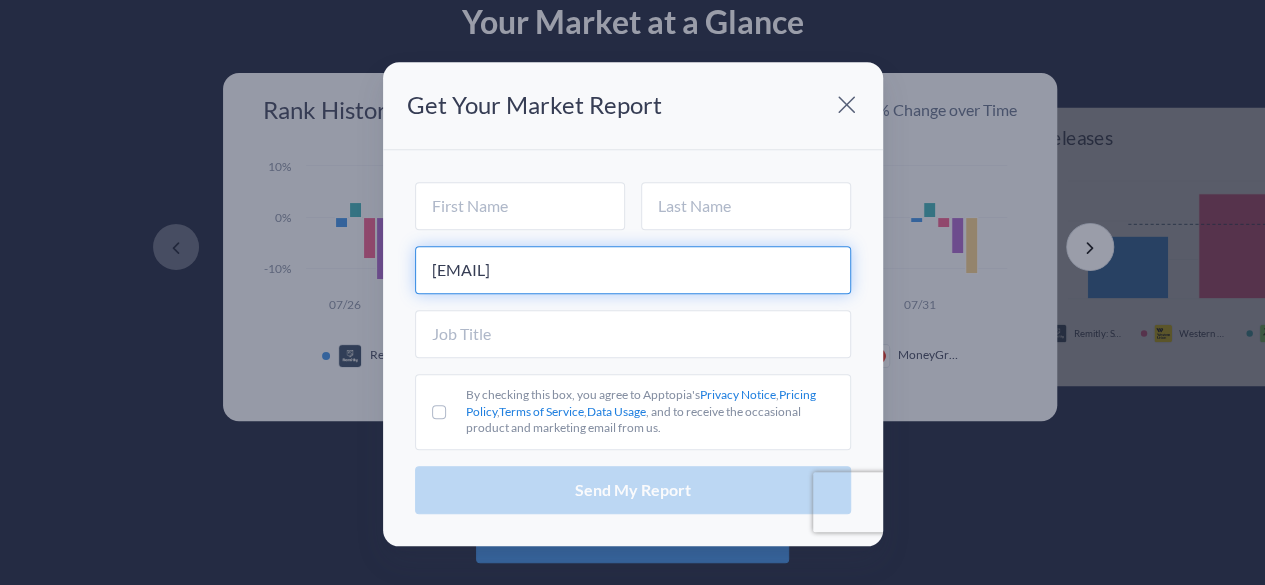 type on "[EMAIL]" 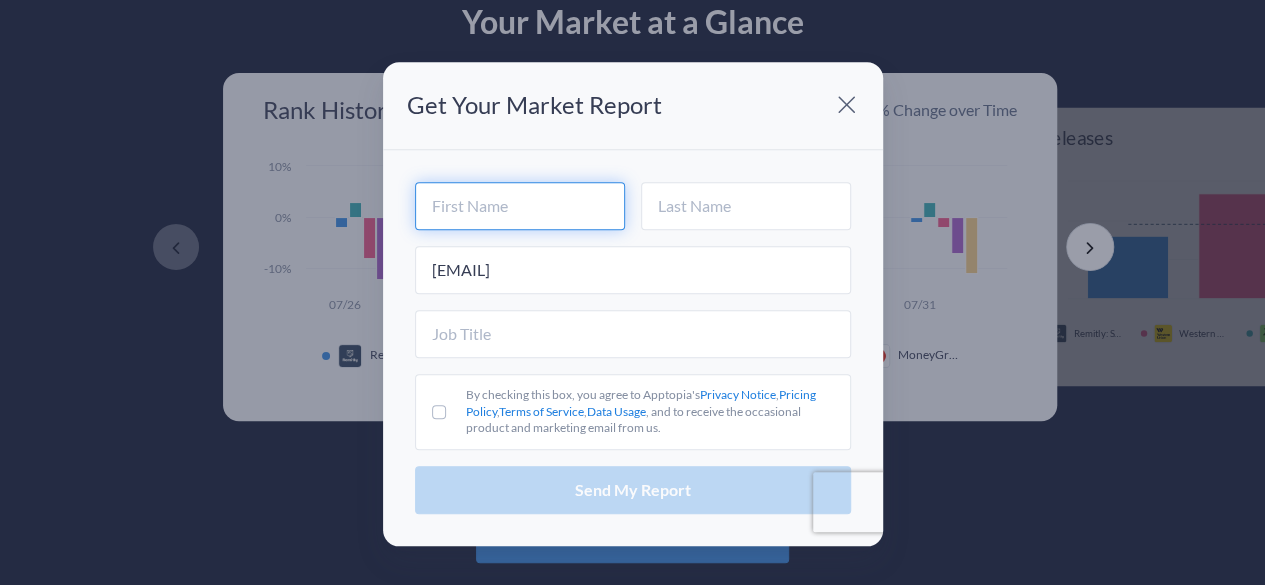 click at bounding box center [520, 206] 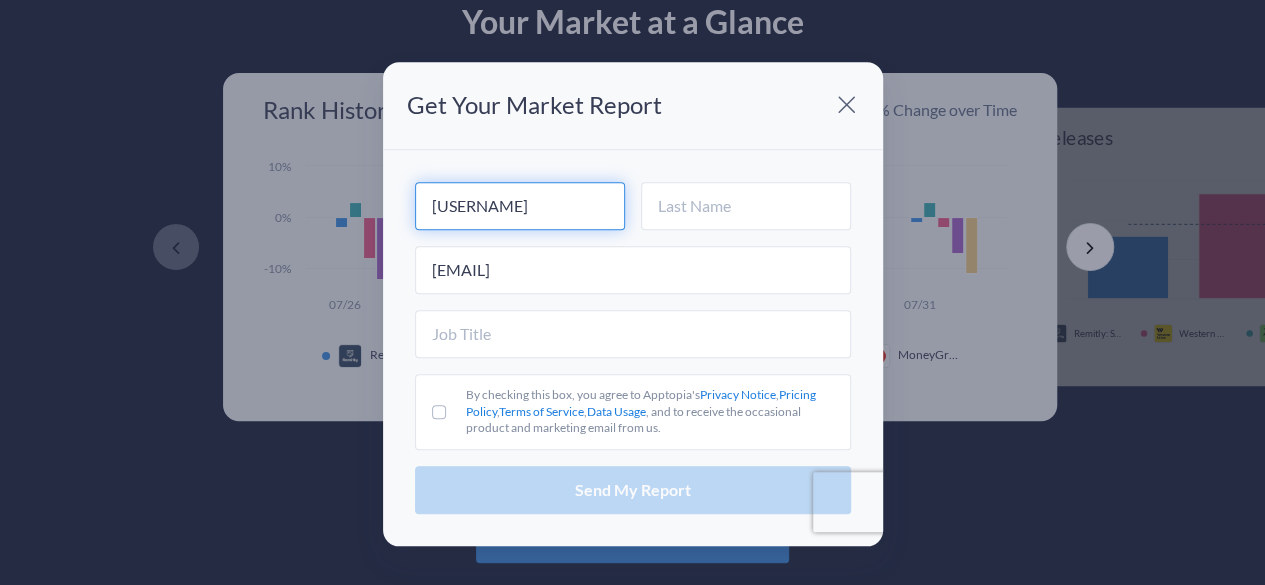 type on "[USERNAME]" 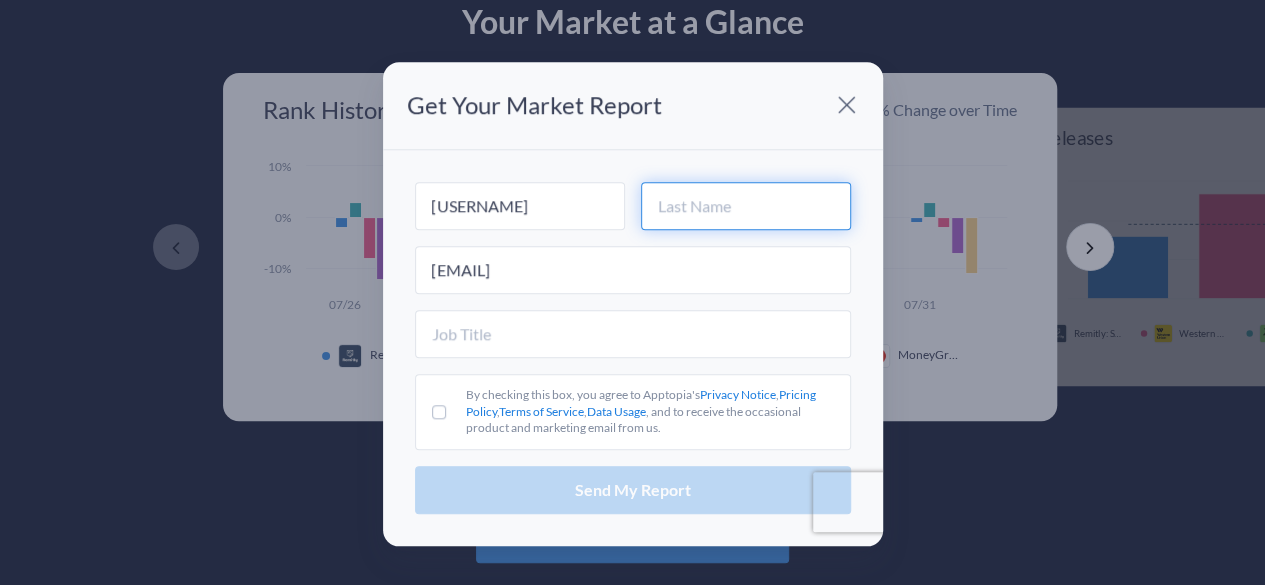 click at bounding box center [746, 206] 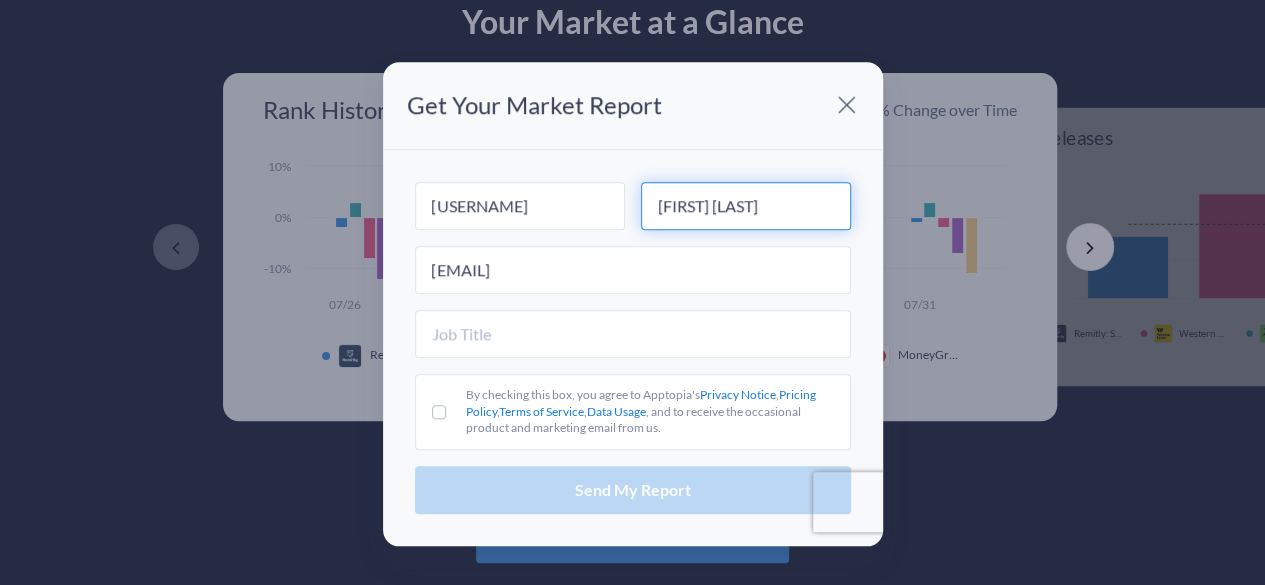 type on "[FIRST] [LAST]" 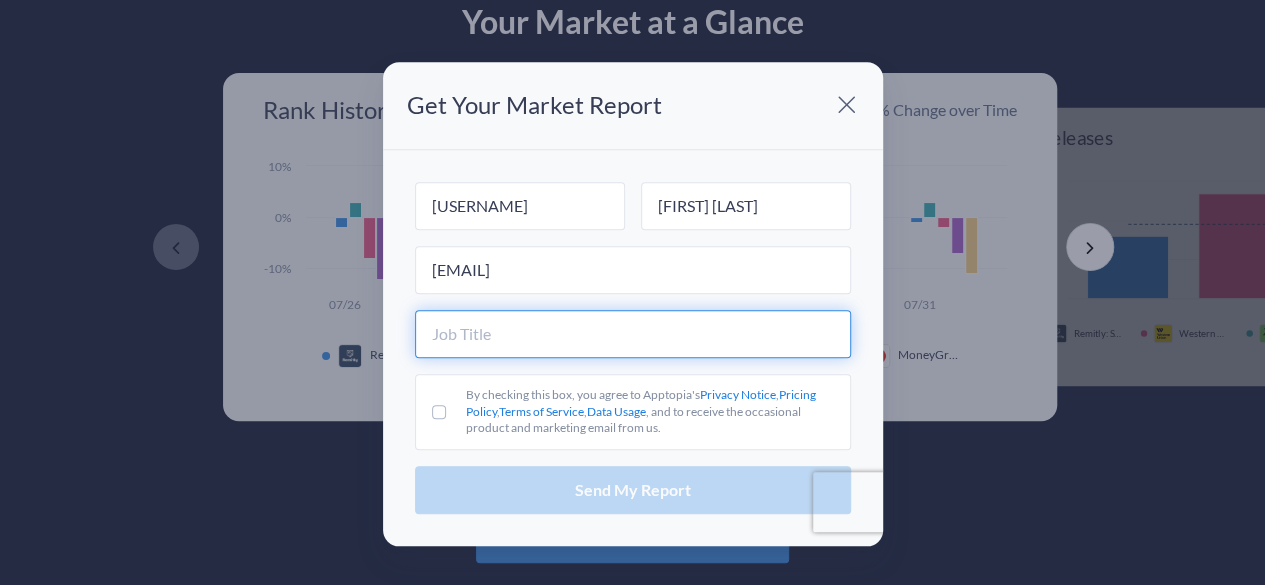 click at bounding box center (633, 334) 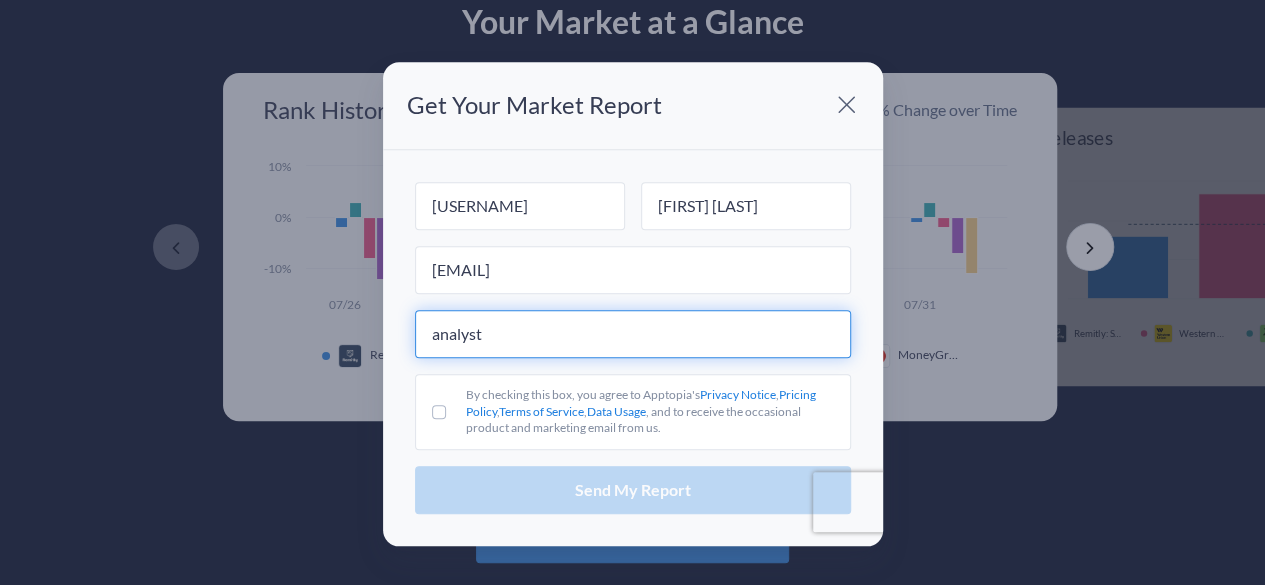type on "analyst" 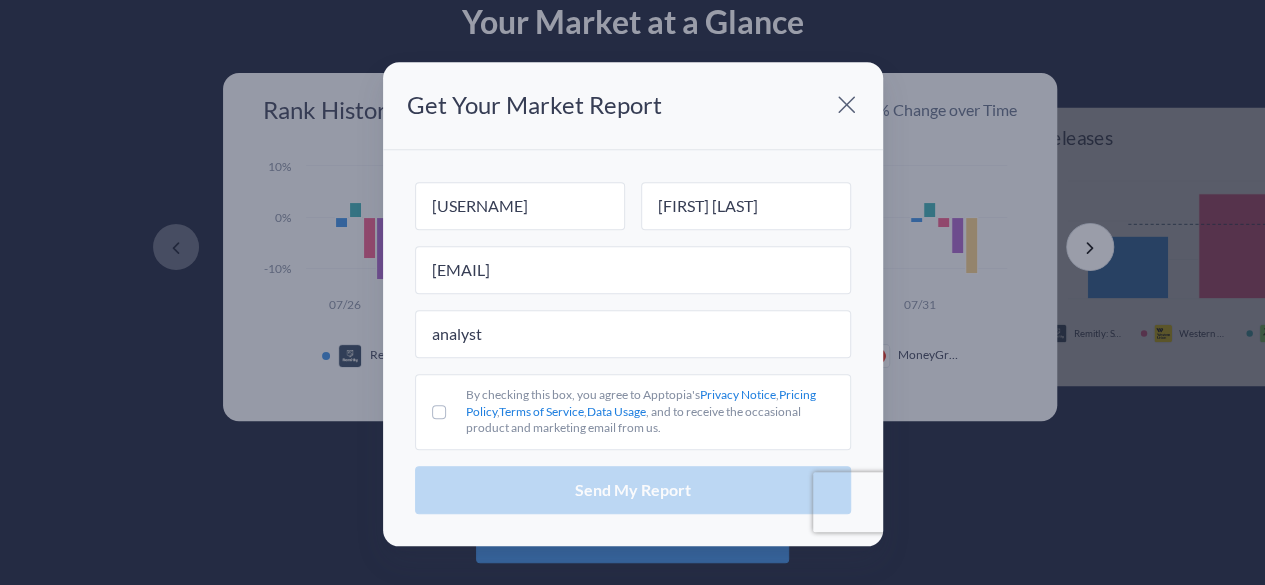 click on "By checking this box, you agree to Apptopia's Privacy Notice , Pricing Policy , Terms of Service , Data Usage , and to receive the occasional product and marketing email from us." at bounding box center [633, 412] 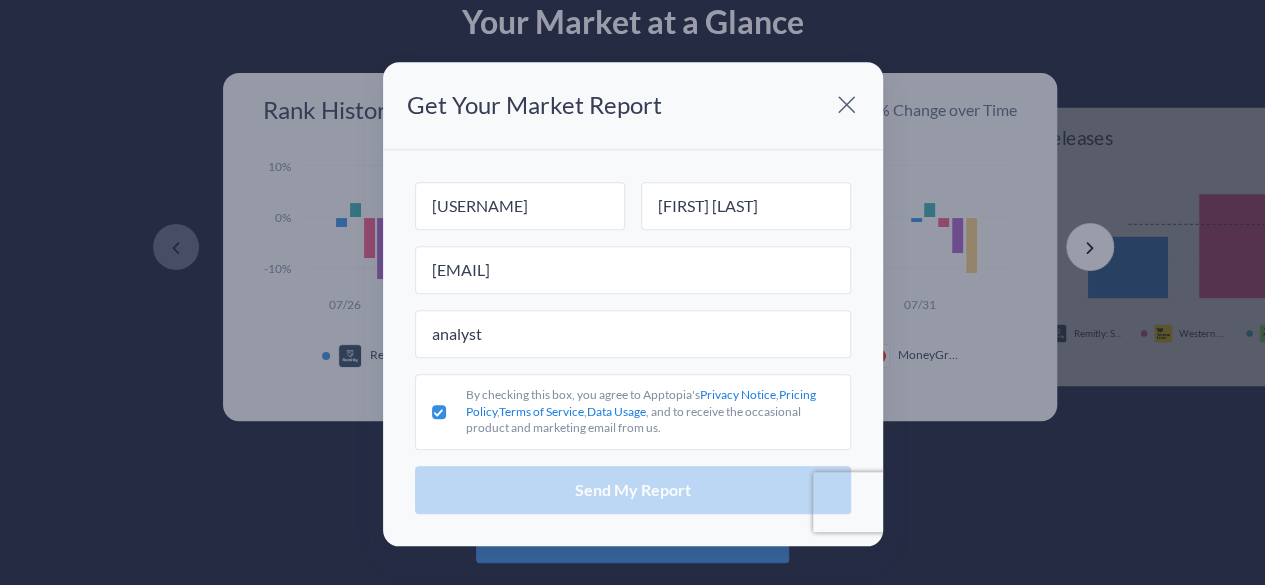 checkbox on "true" 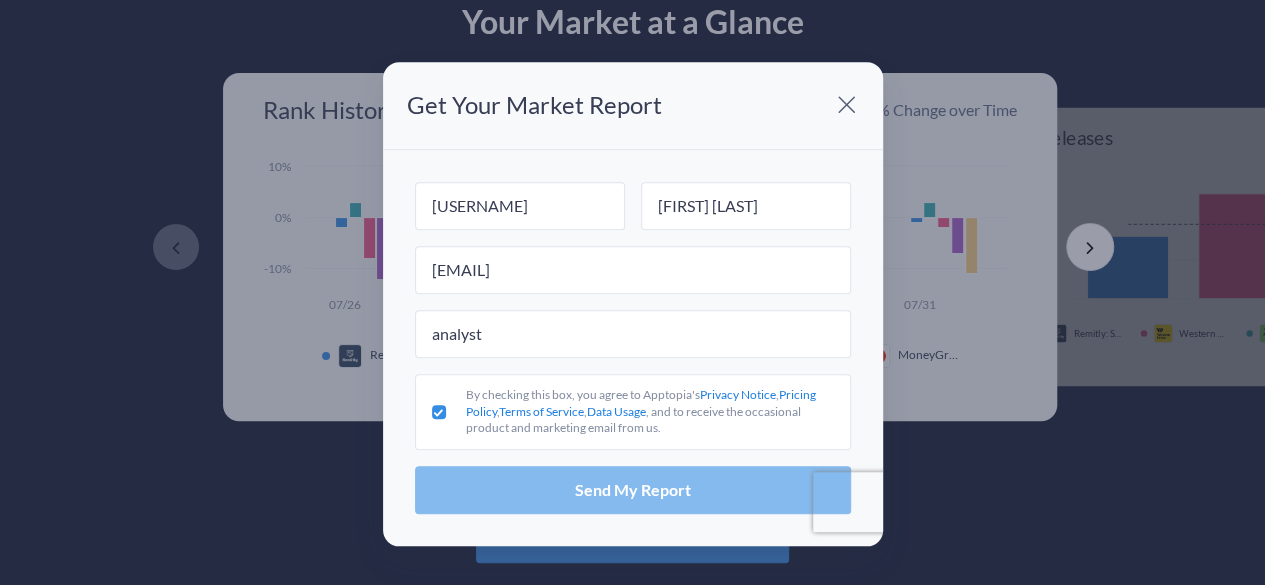 click on "Send My Report" at bounding box center (633, 490) 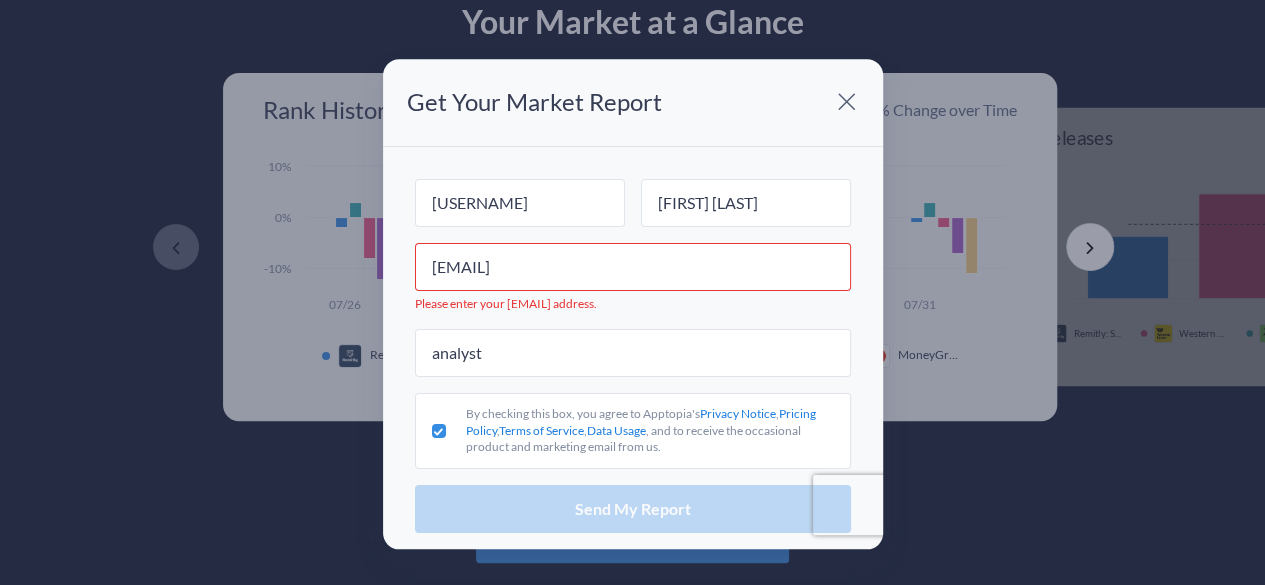 click at bounding box center [847, 102] 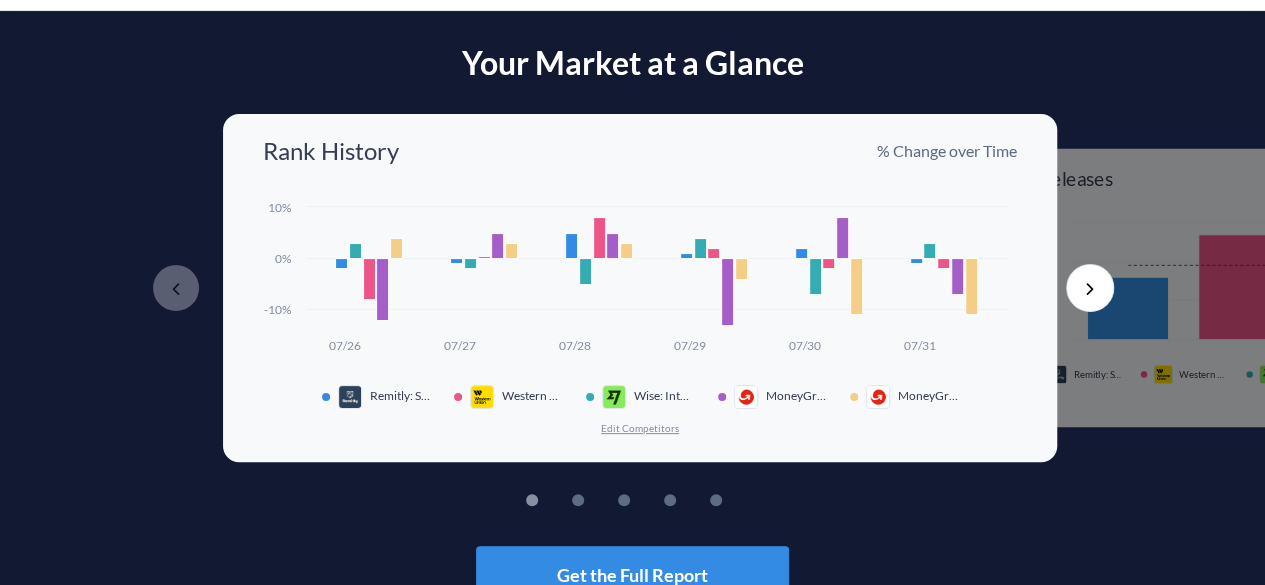 scroll, scrollTop: 104, scrollLeft: 0, axis: vertical 